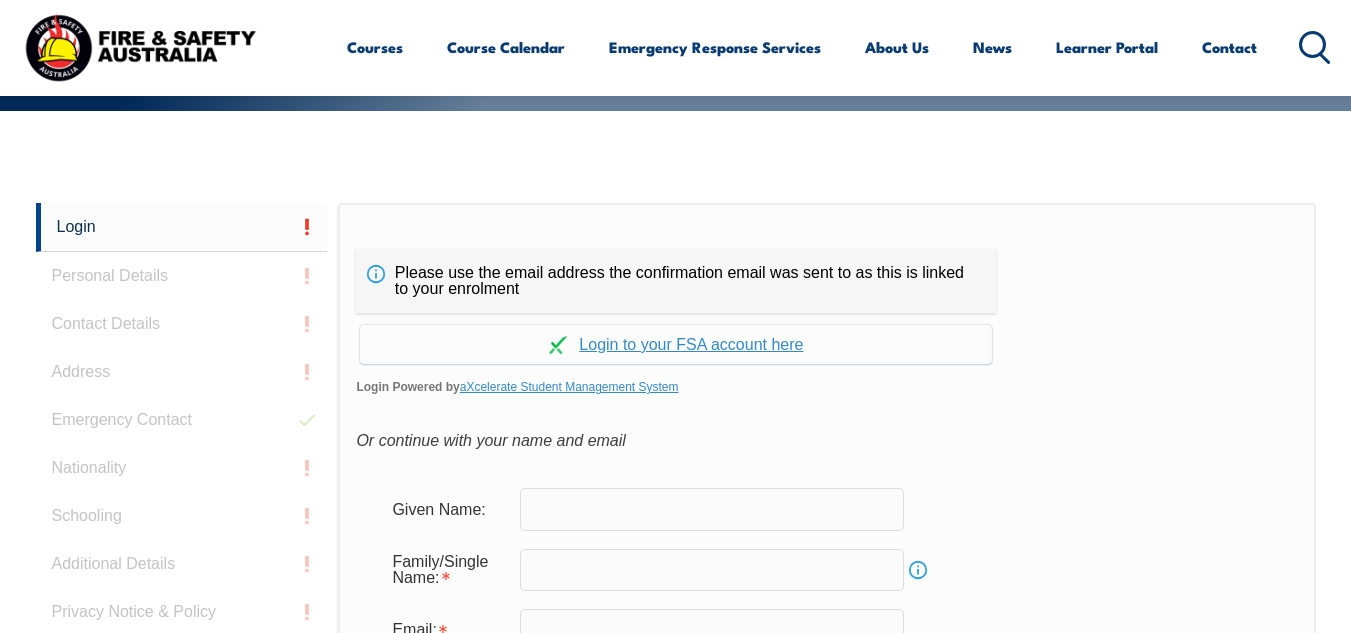scroll, scrollTop: 473, scrollLeft: 0, axis: vertical 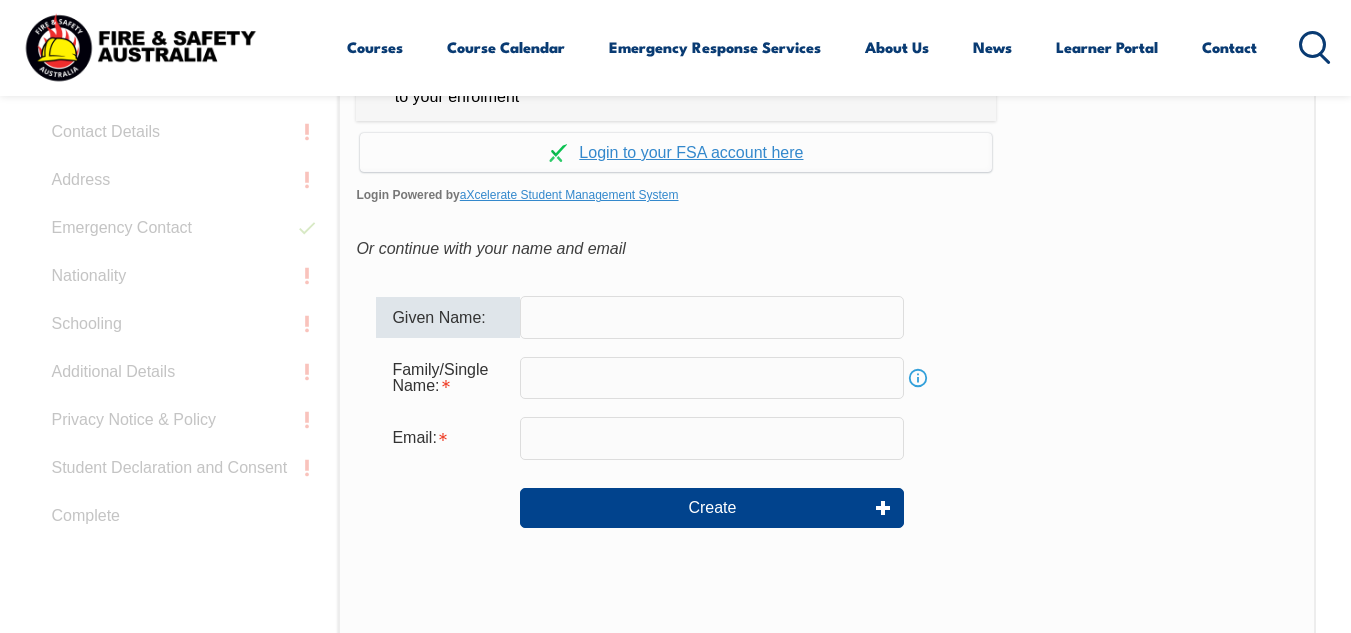 click at bounding box center [712, 317] 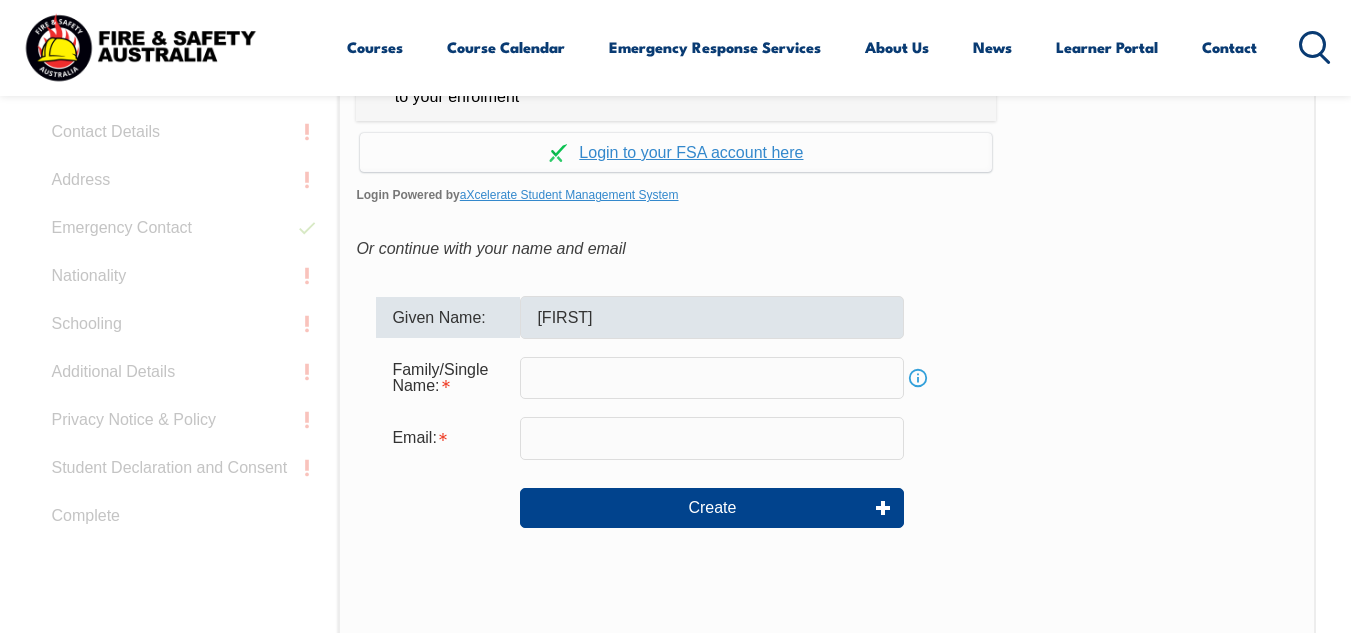 type on "[LAST]" 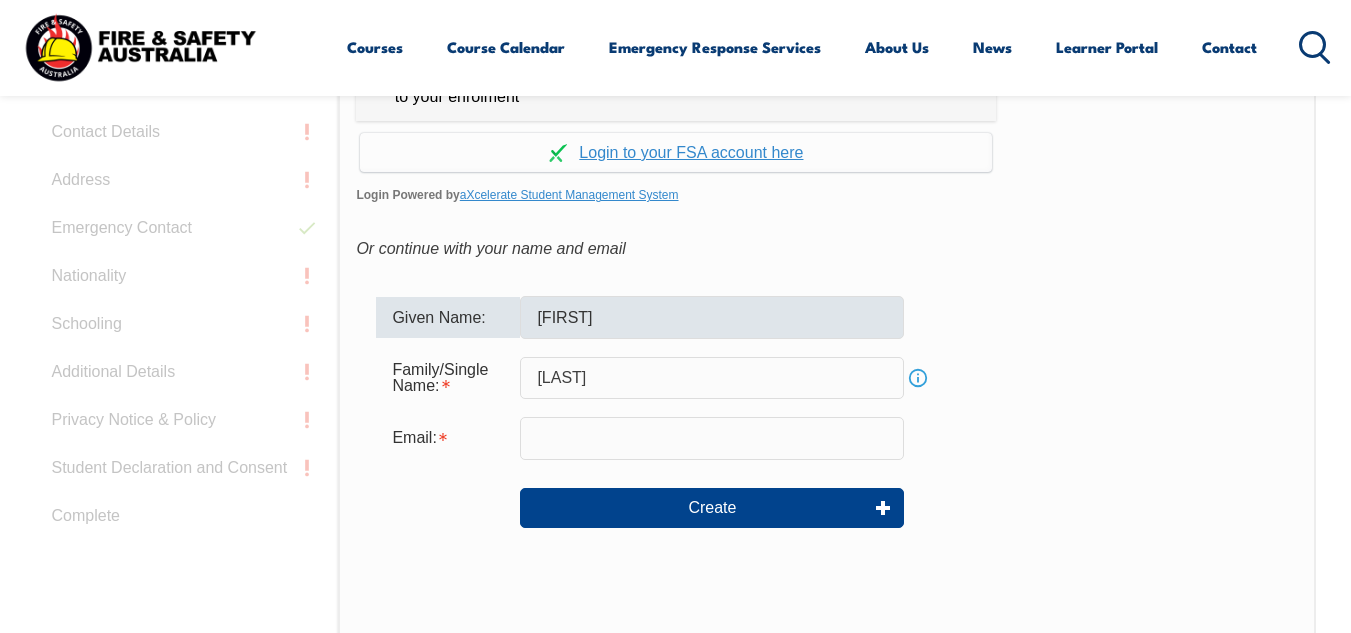 type on "[EMAIL]" 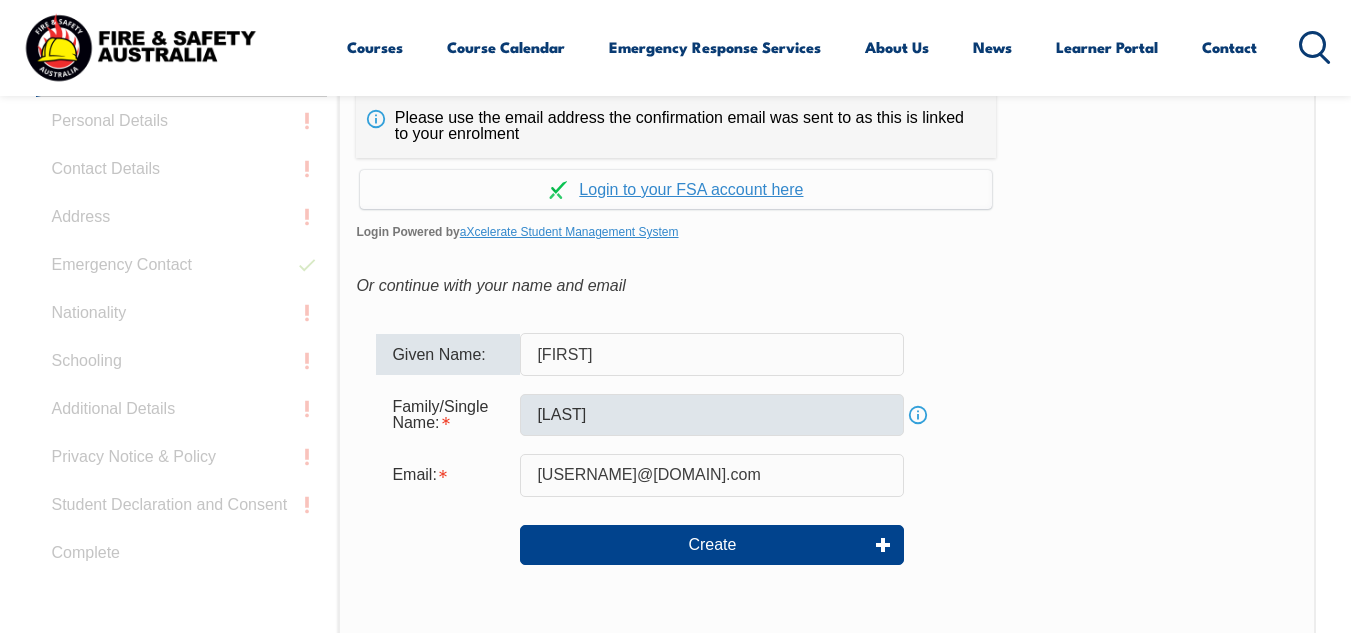 scroll, scrollTop: 576, scrollLeft: 0, axis: vertical 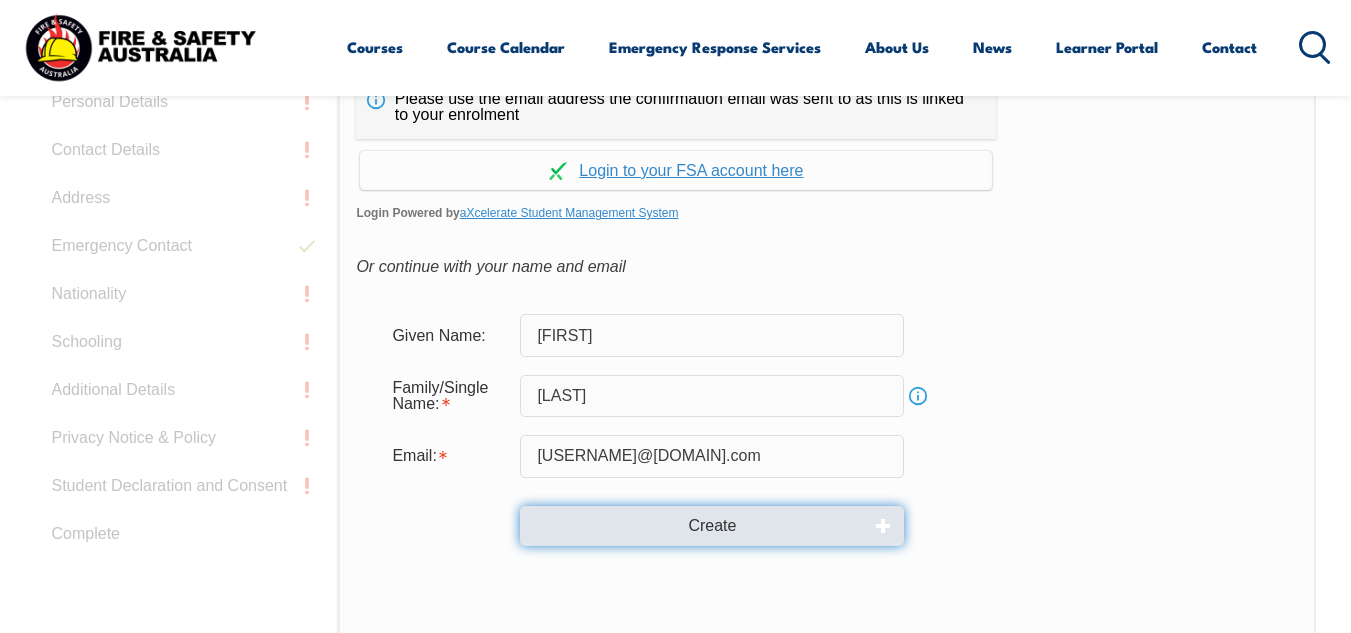 click on "Create" at bounding box center [712, 526] 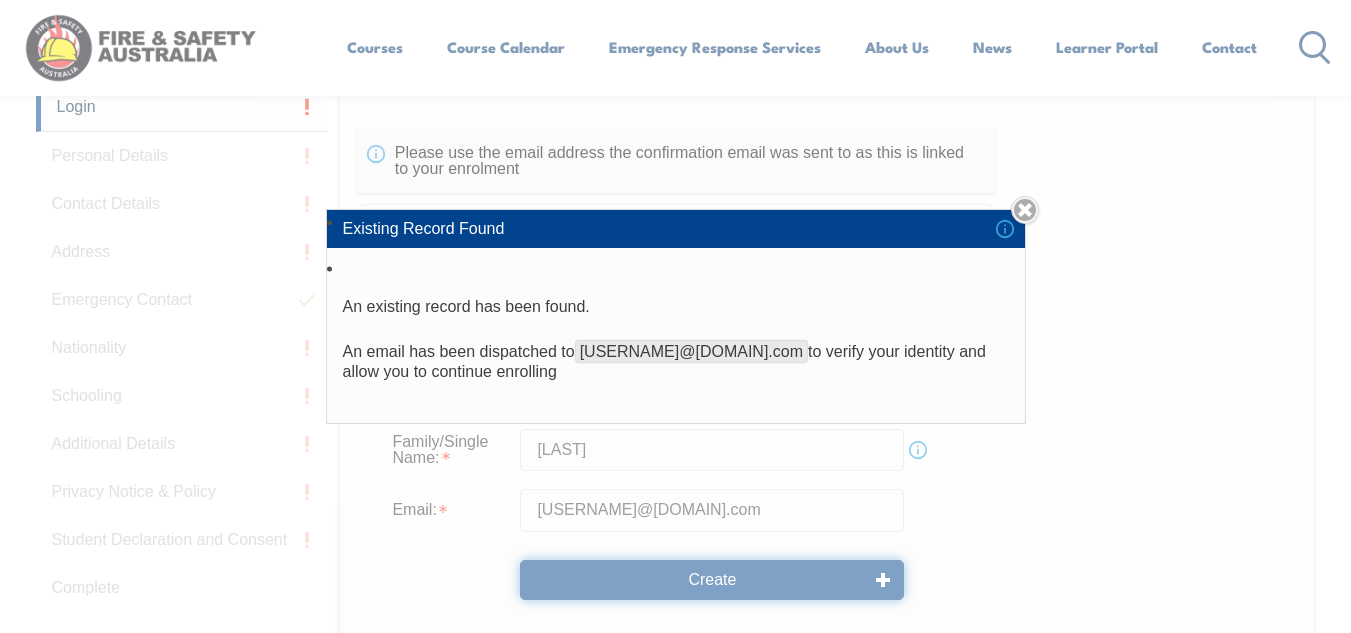scroll, scrollTop: 514, scrollLeft: 0, axis: vertical 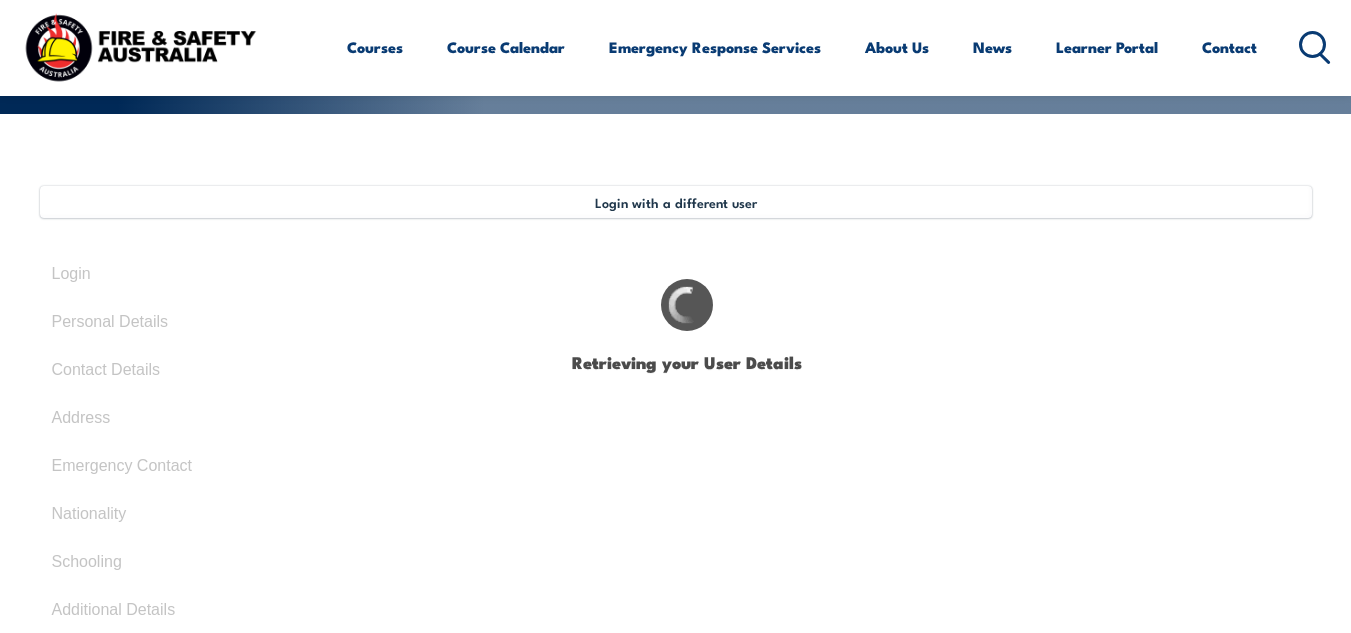 select on "Mr" 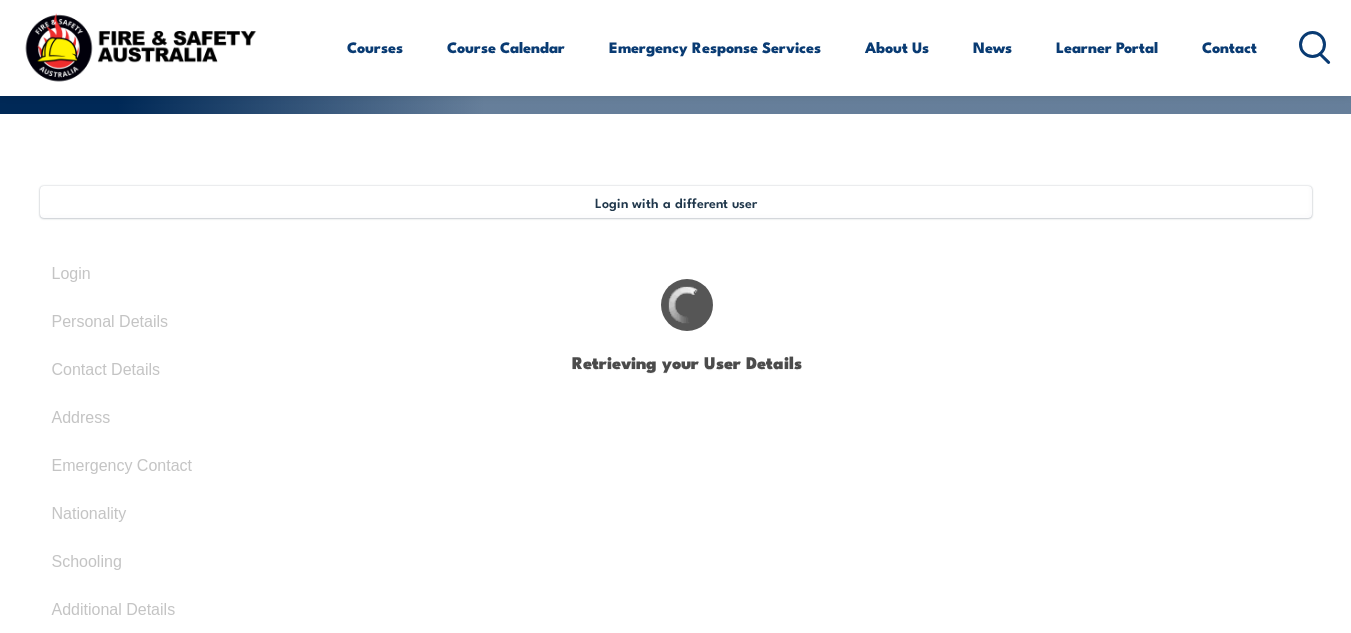 type on "[FIRST]" 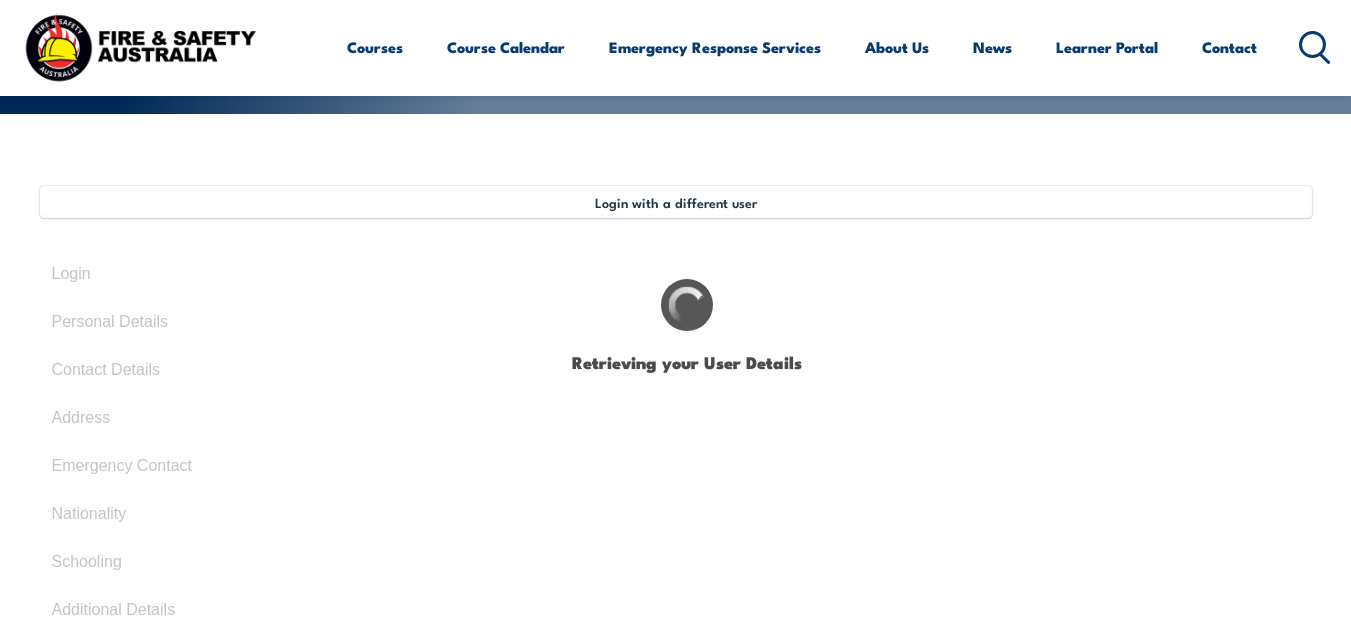 type on "[FIRST]" 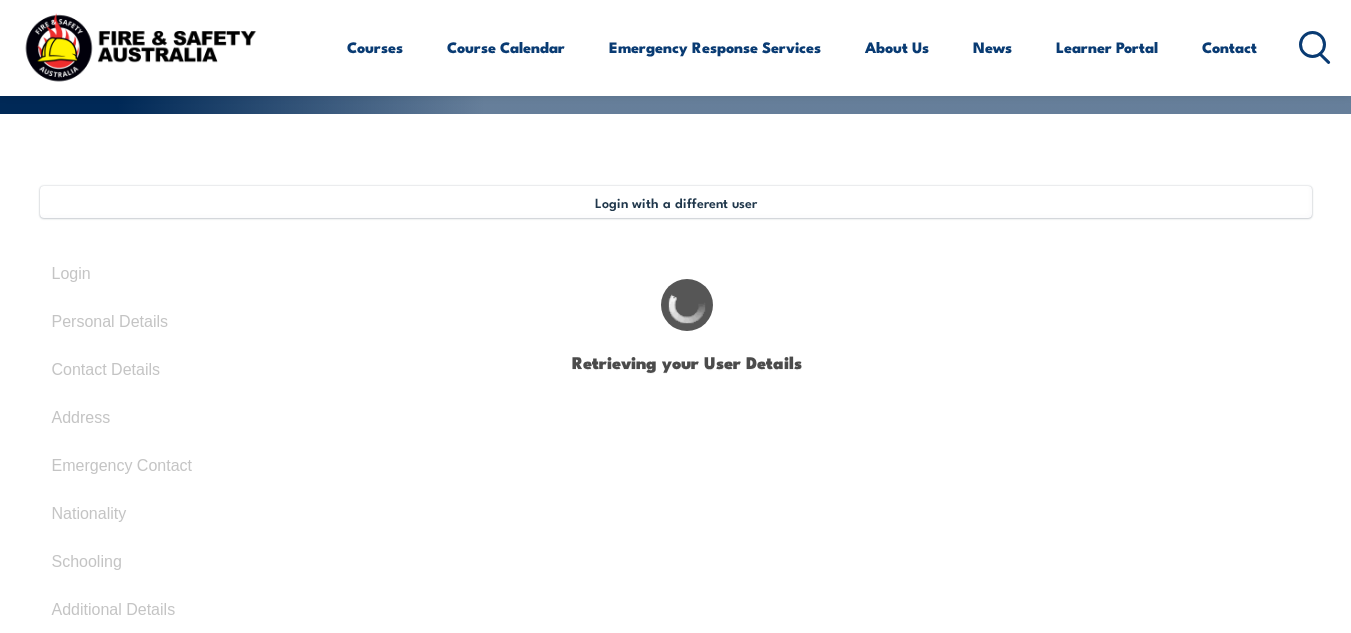 type on "[LAST]" 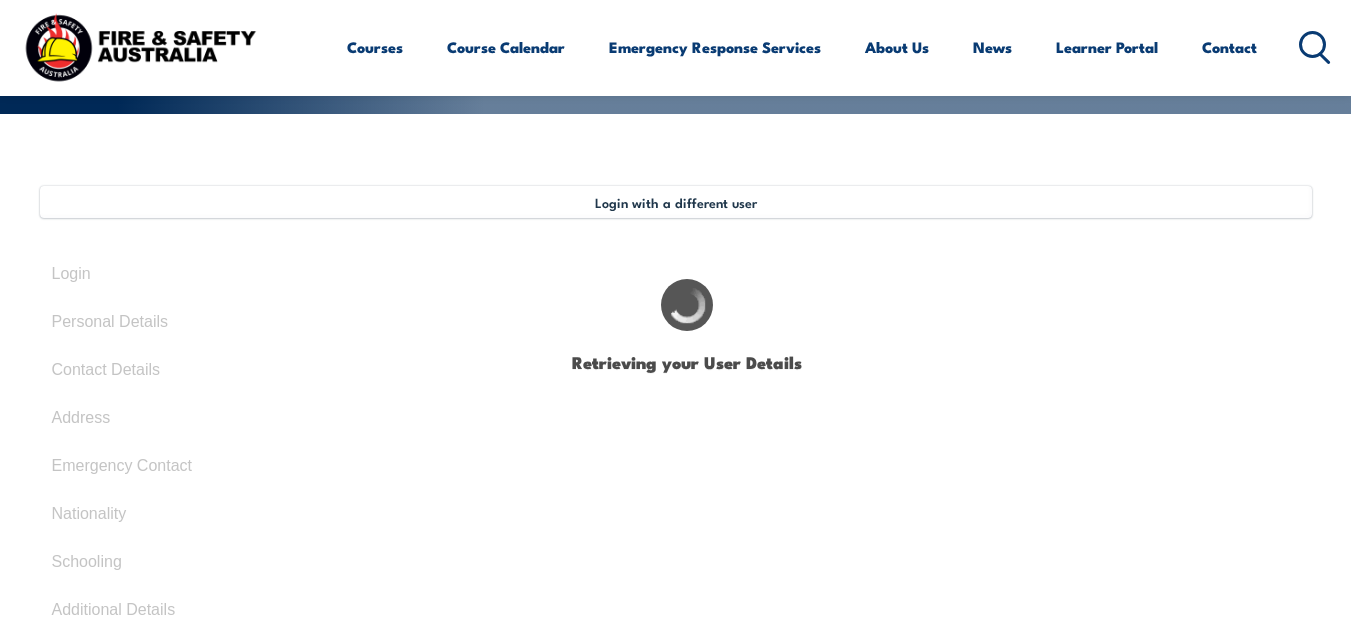 type on "[DATE]" 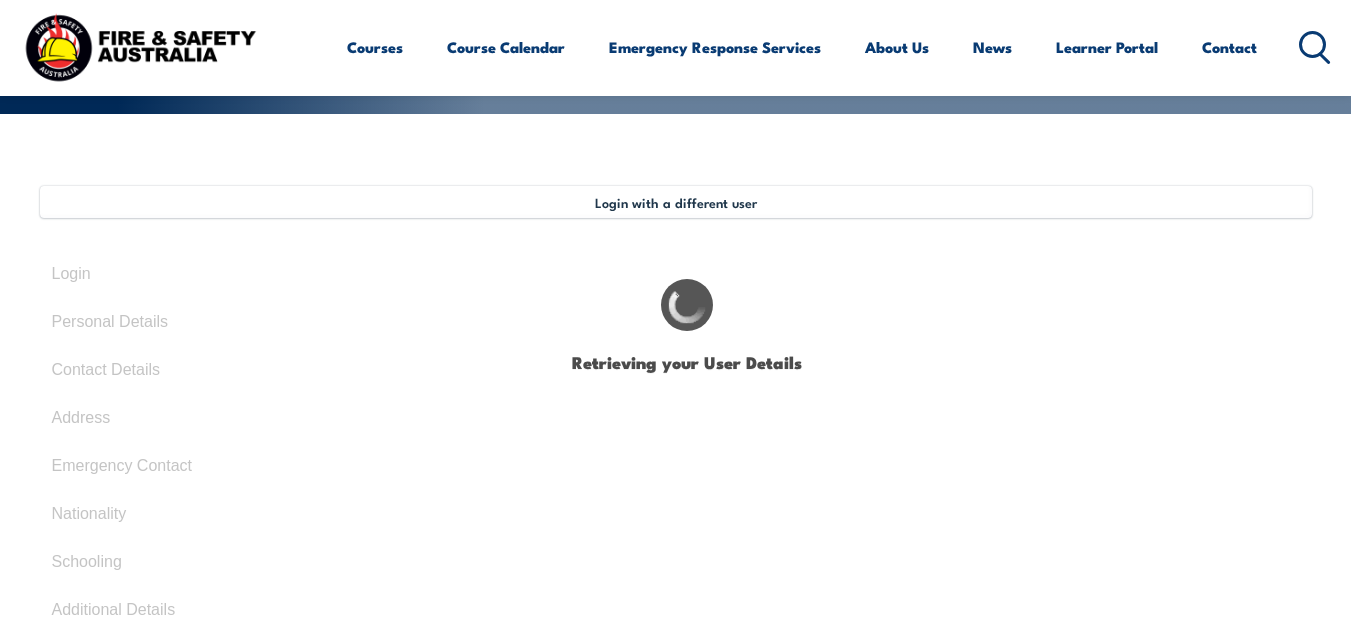 type on "[NUMBER]" 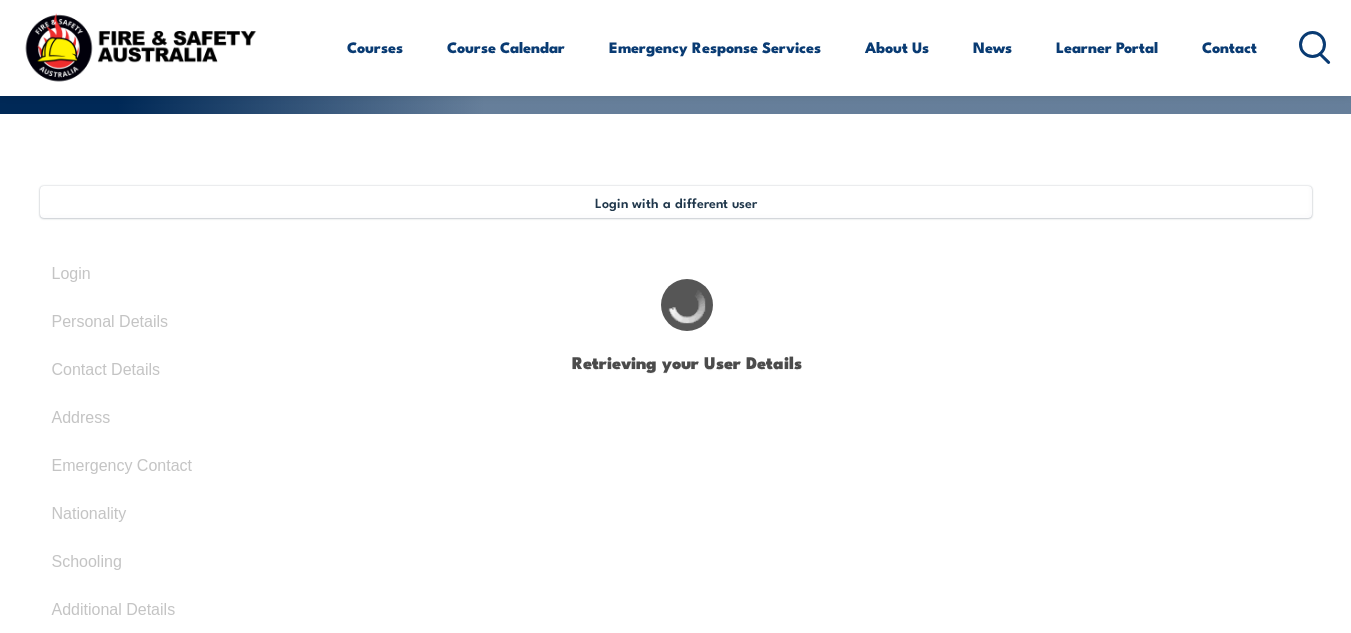 select on "M" 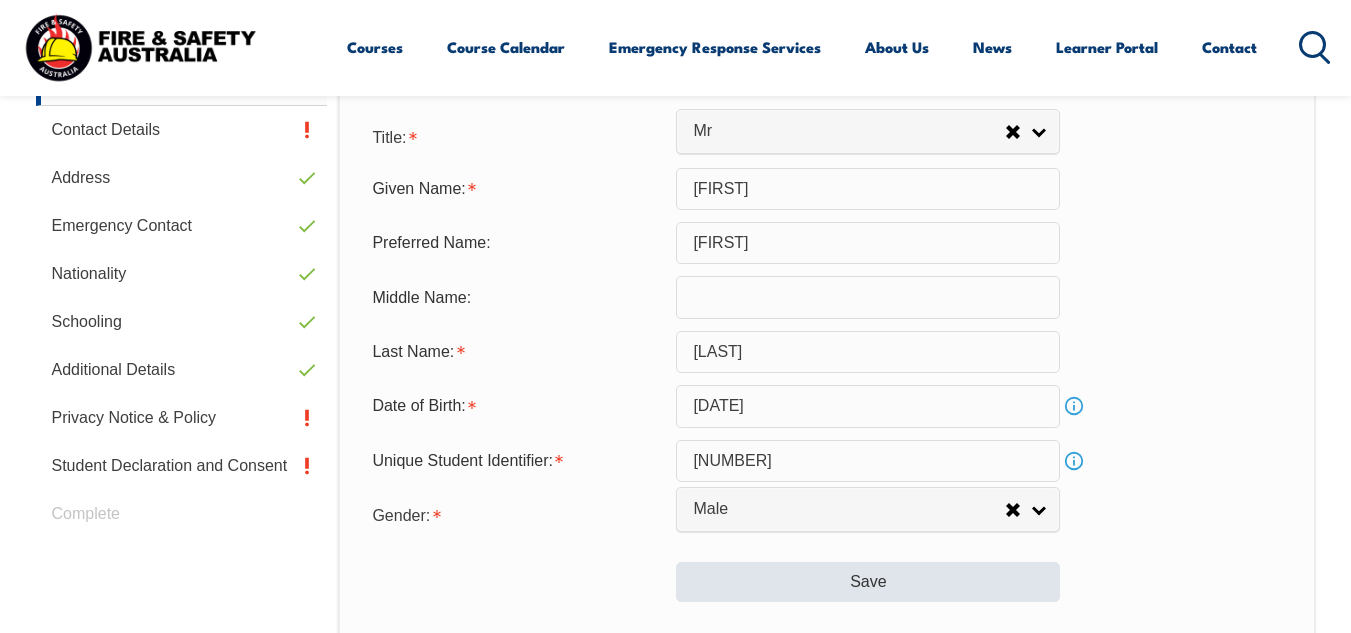 scroll, scrollTop: 699, scrollLeft: 0, axis: vertical 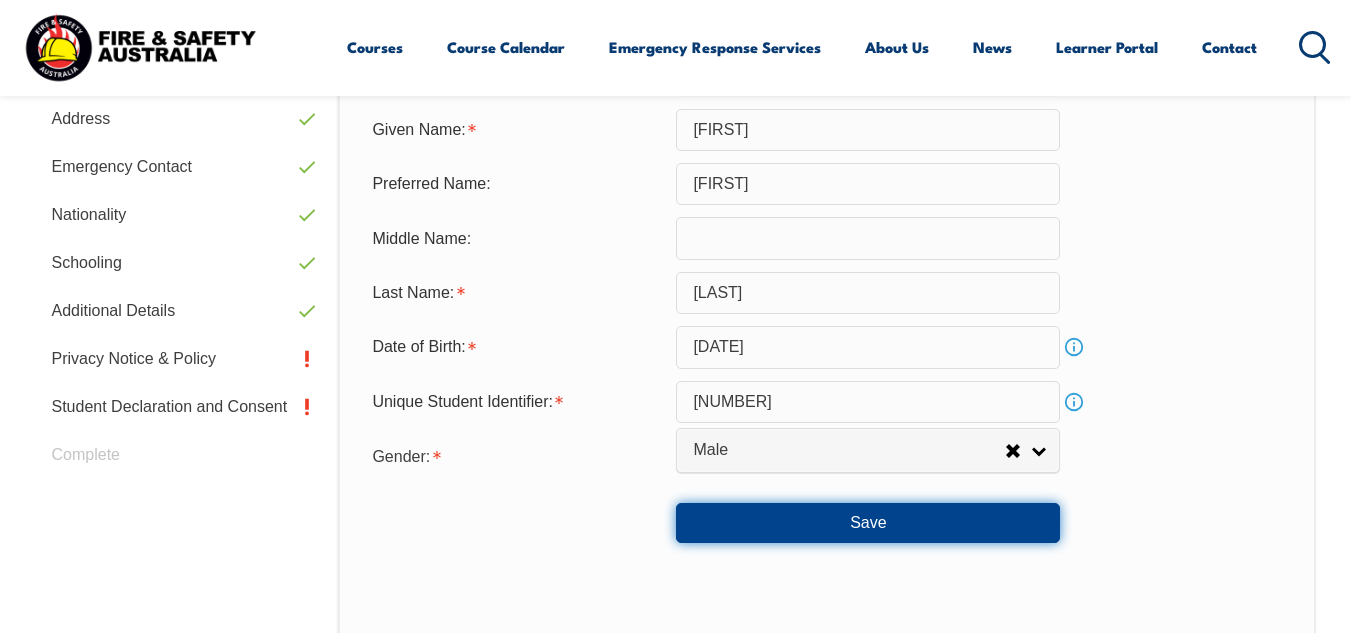 click on "Save" at bounding box center [868, 523] 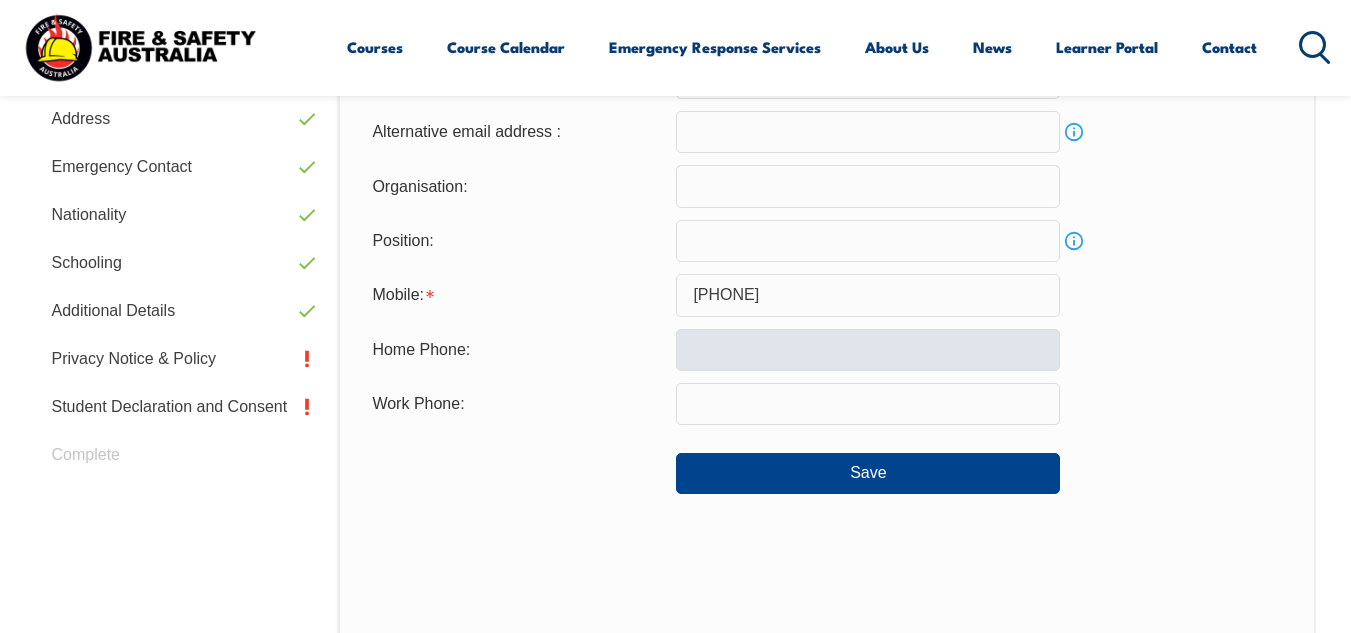 scroll, scrollTop: 701, scrollLeft: 0, axis: vertical 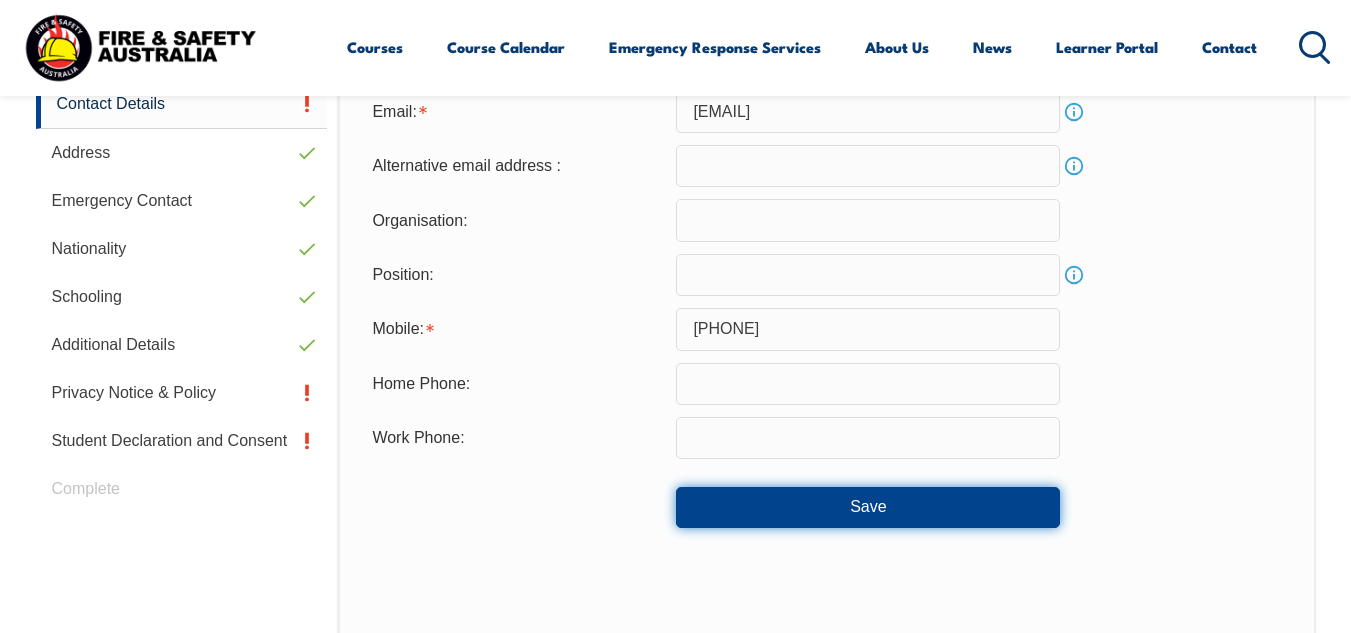 click on "Save" at bounding box center [868, 507] 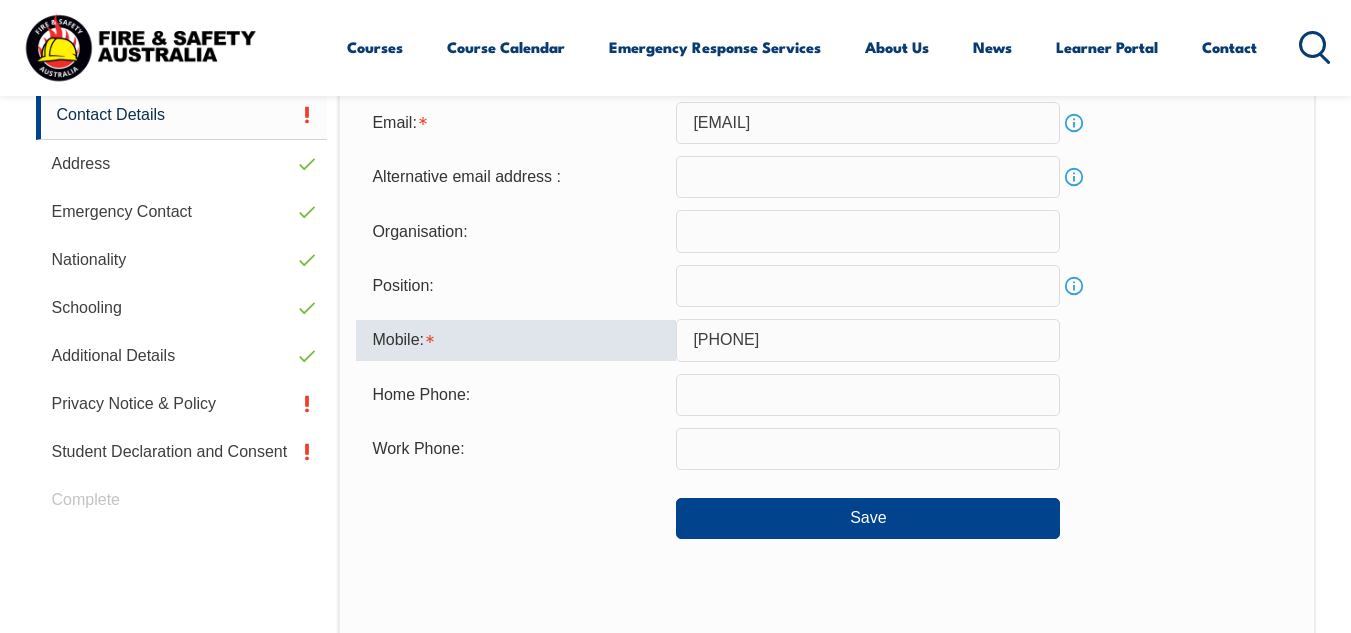 scroll, scrollTop: 653, scrollLeft: 0, axis: vertical 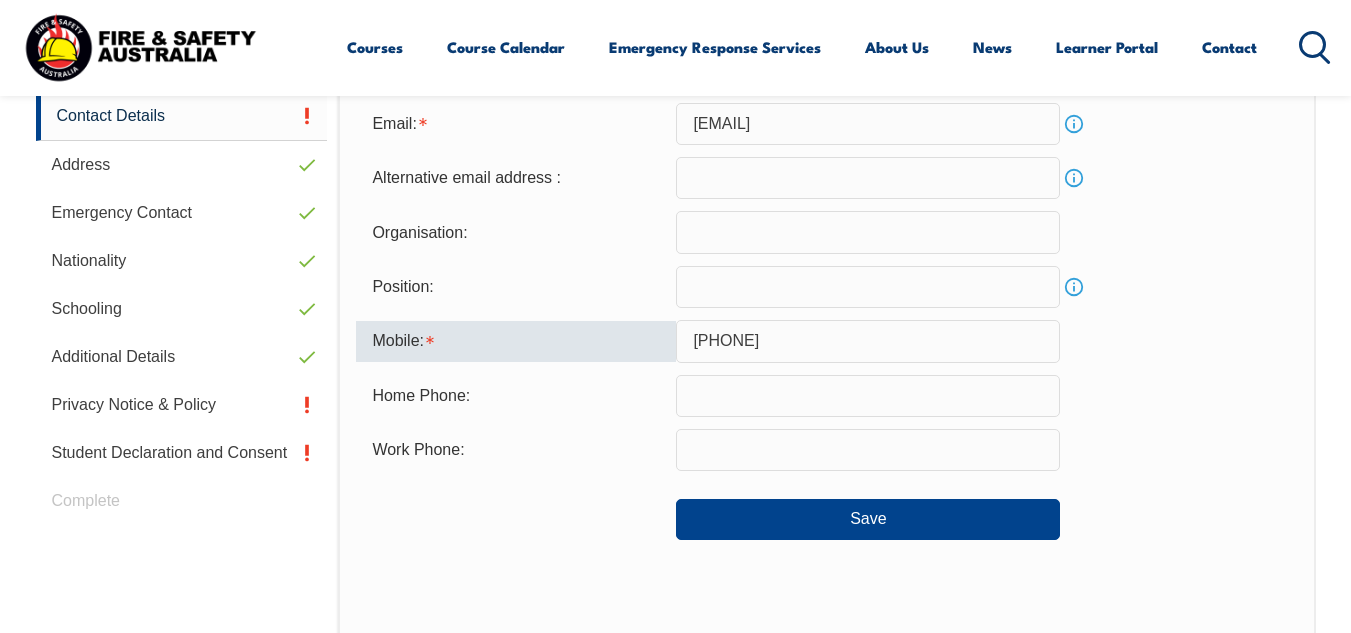 click on "[PHONE]" at bounding box center [868, 341] 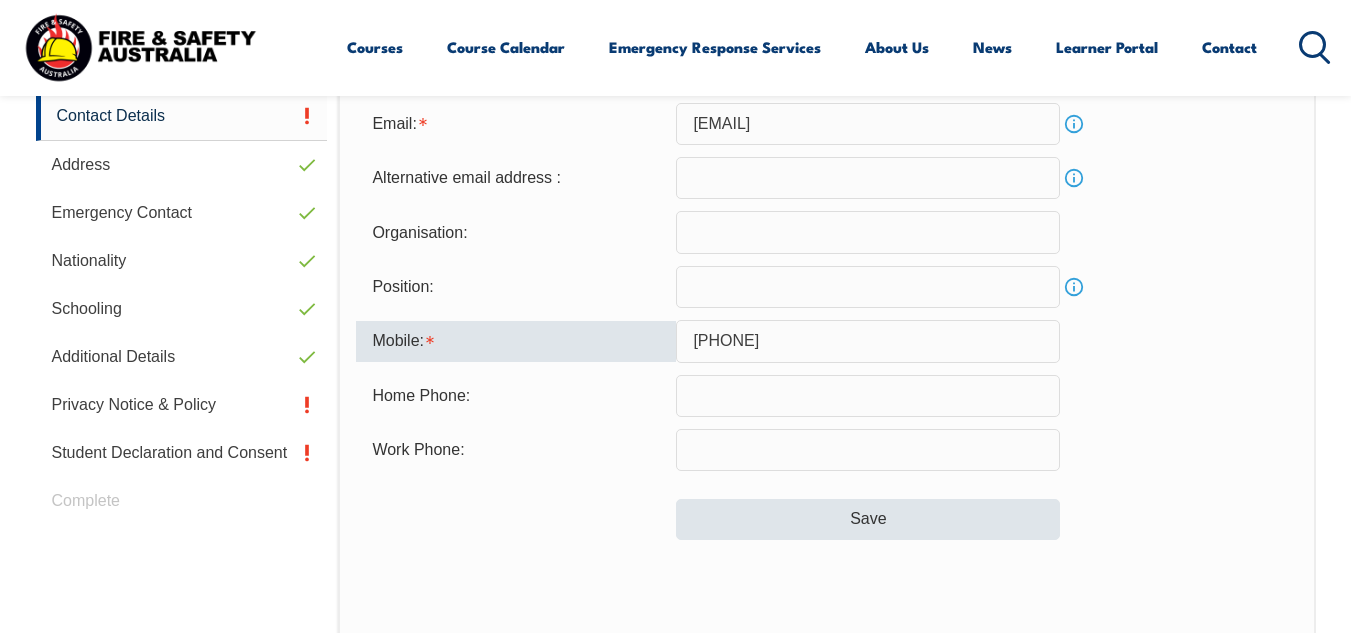 type on "[PHONE]" 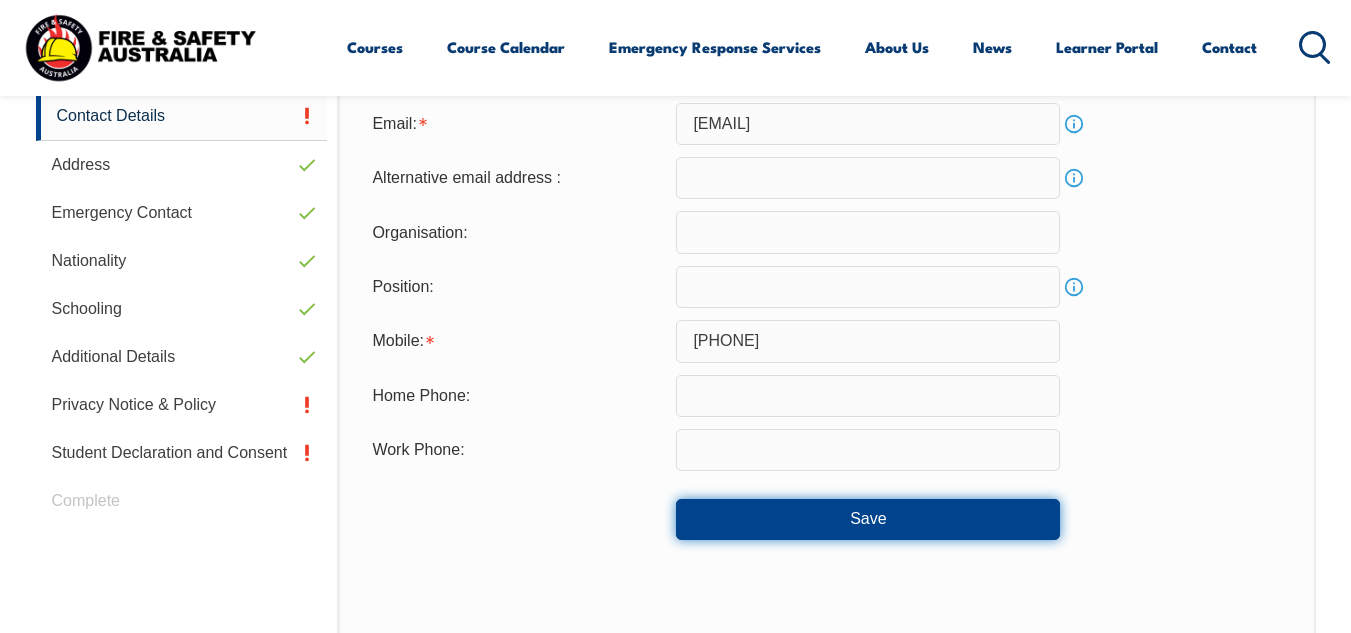 click on "Save" at bounding box center (868, 519) 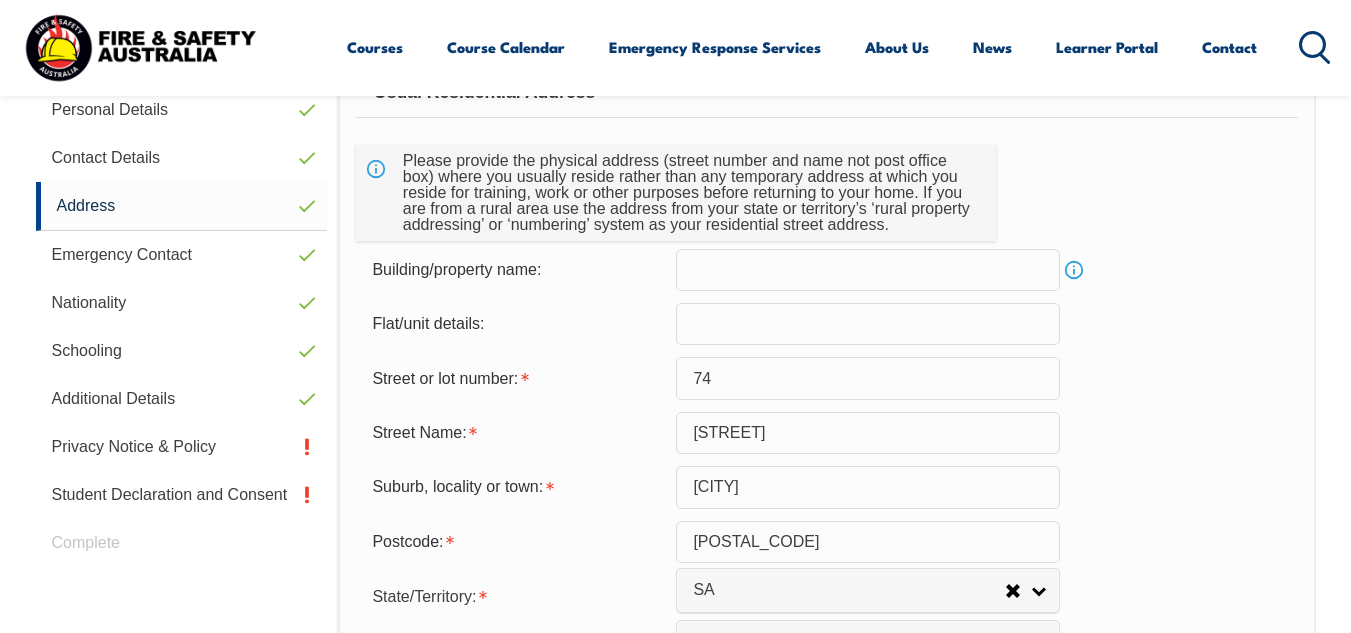 scroll, scrollTop: 612, scrollLeft: 0, axis: vertical 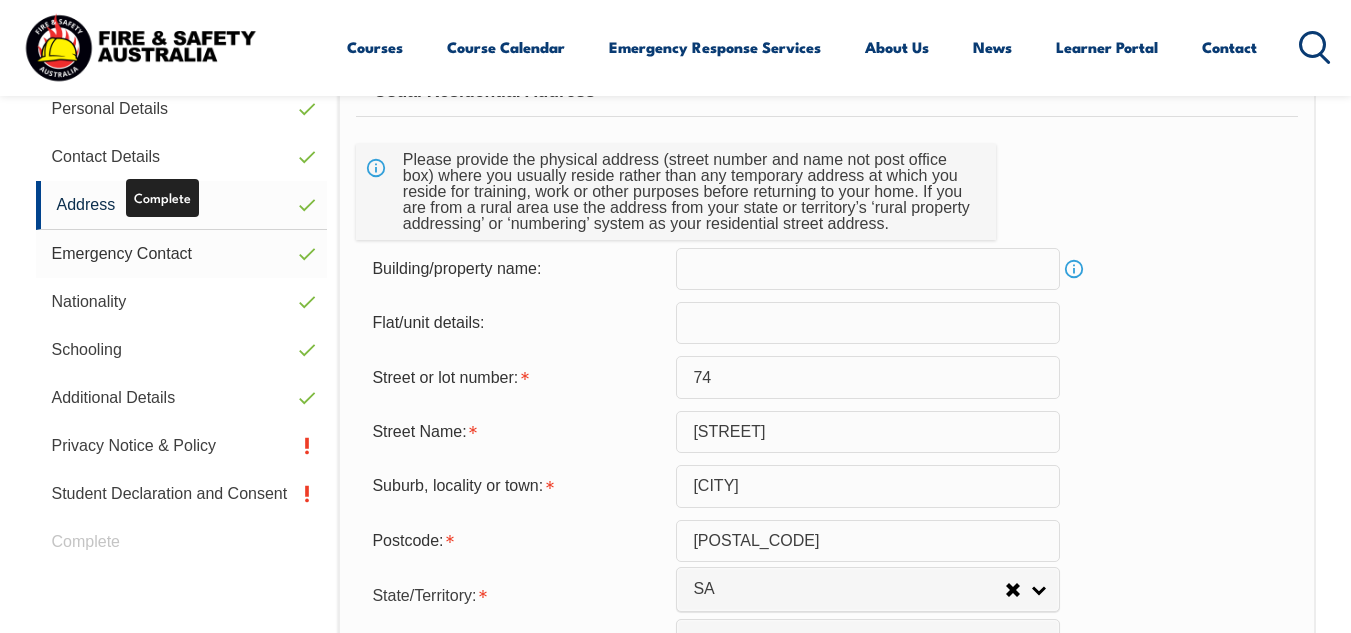 click on "Emergency Contact" at bounding box center (182, 254) 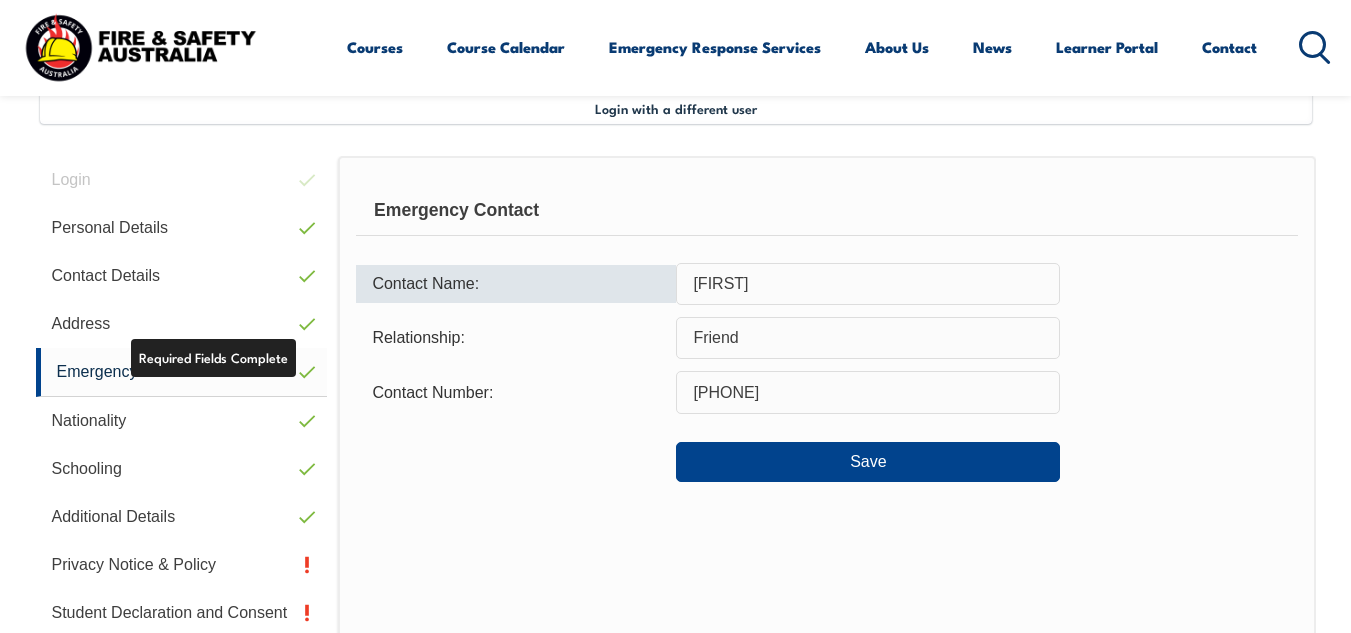 scroll, scrollTop: 485, scrollLeft: 0, axis: vertical 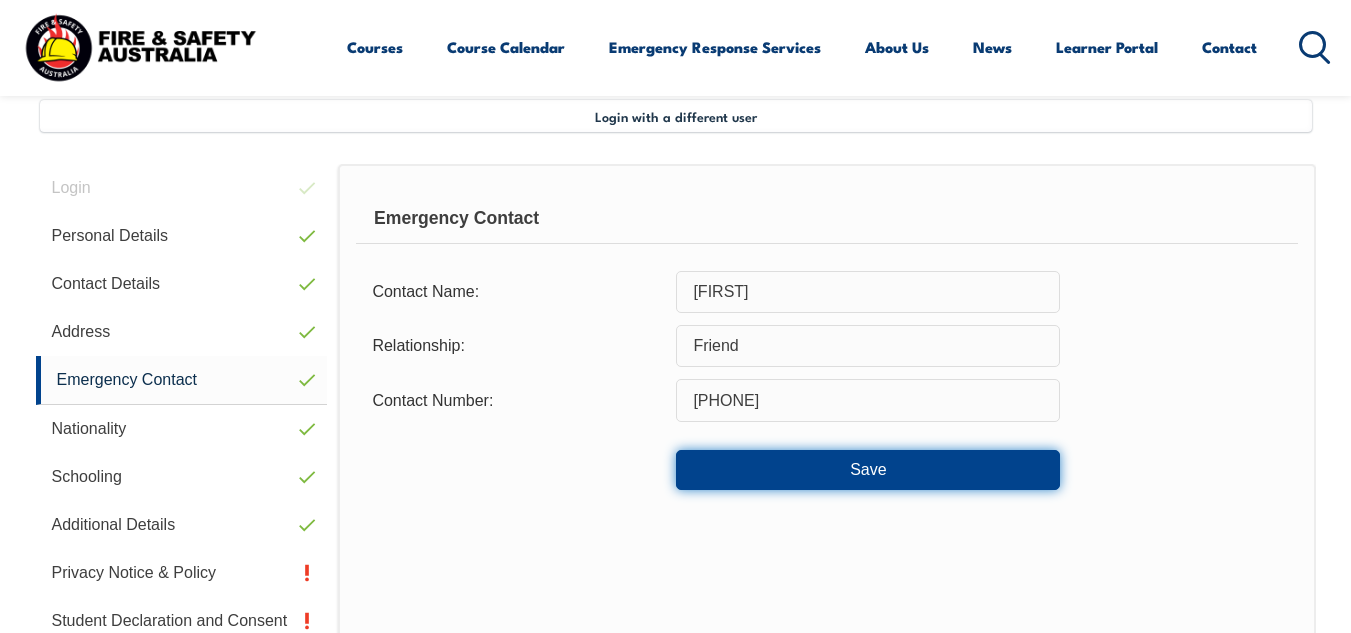click on "Save" at bounding box center (868, 470) 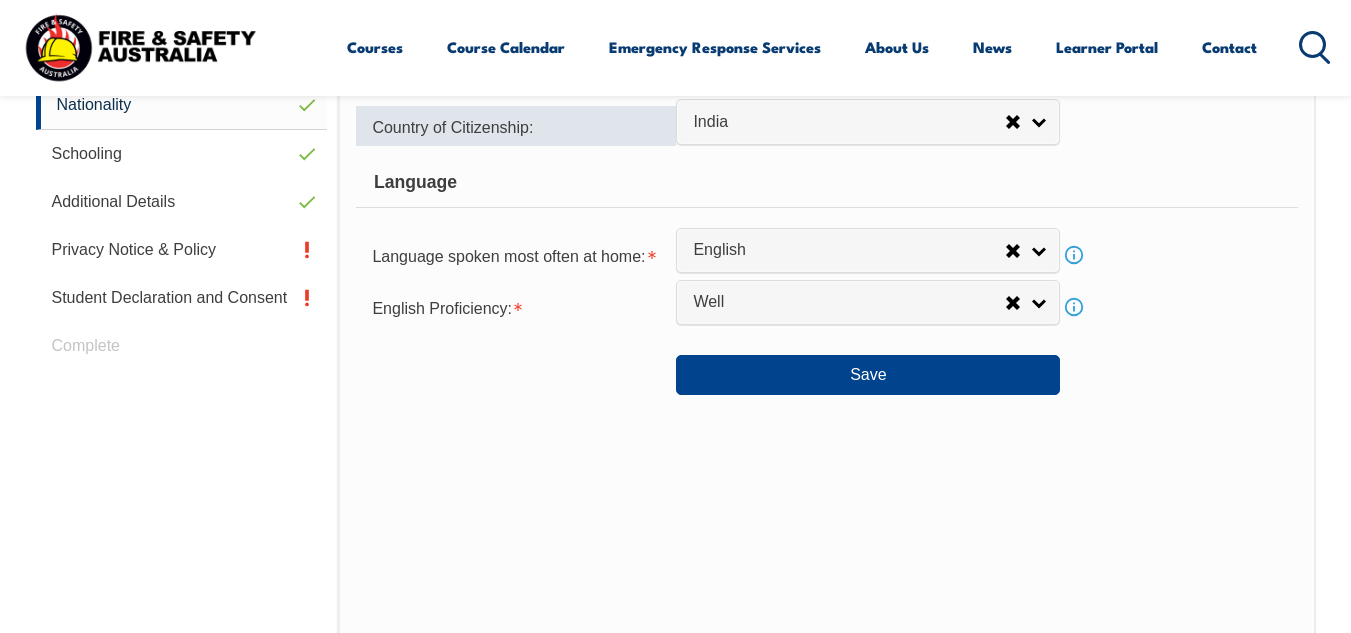 scroll, scrollTop: 810, scrollLeft: 0, axis: vertical 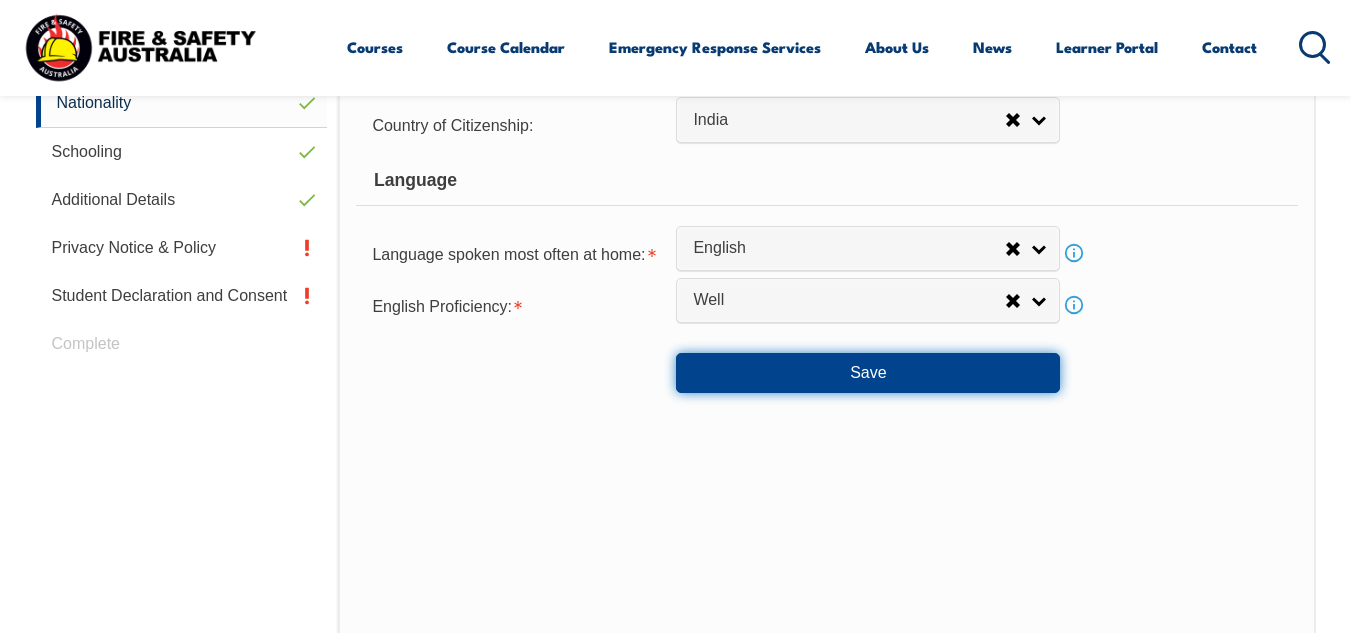 click on "Save" at bounding box center [868, 373] 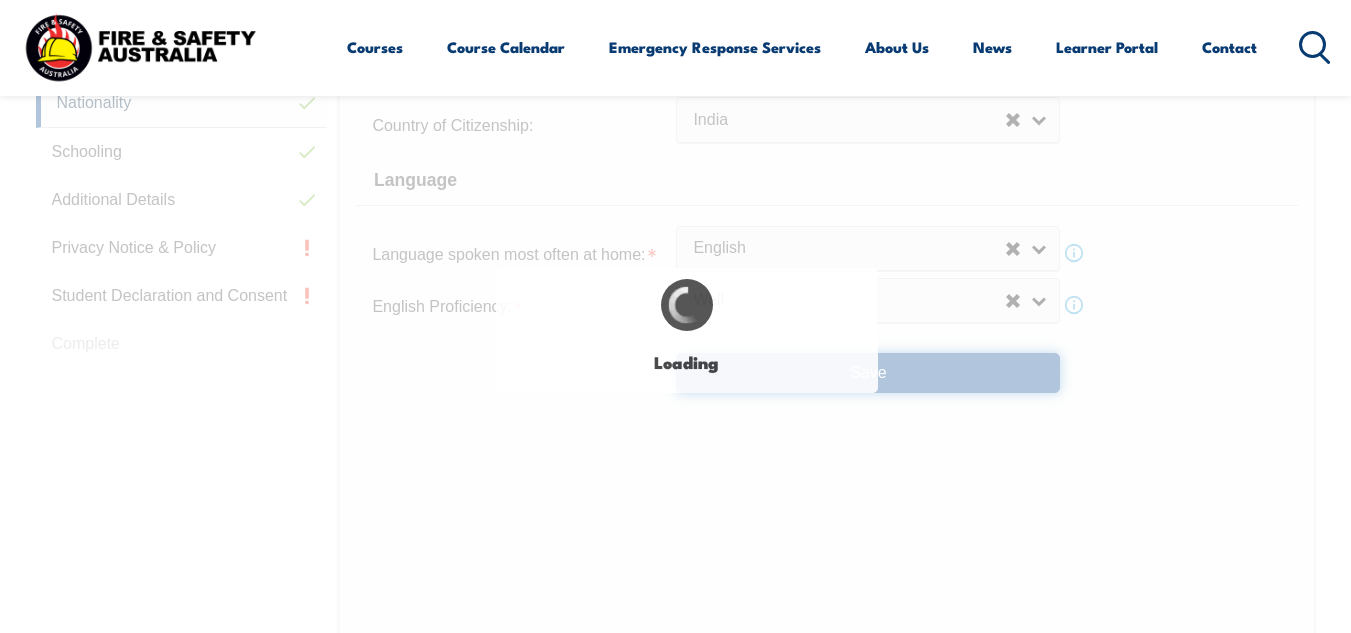 select on "true" 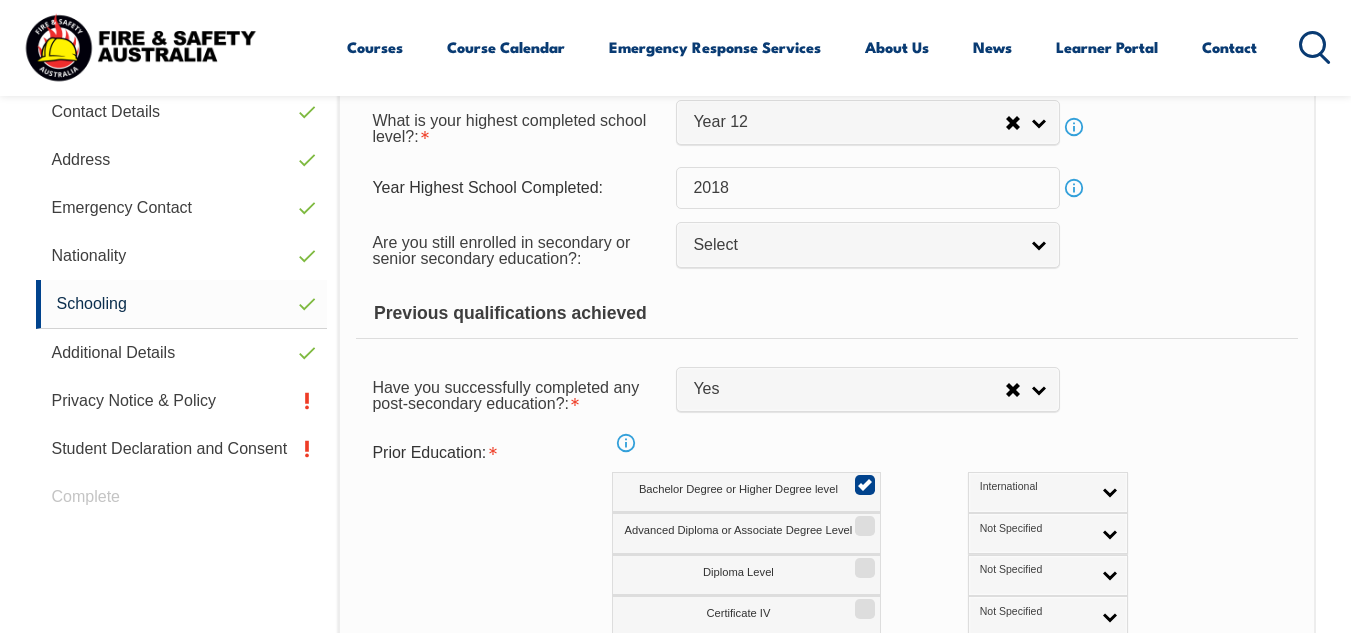 scroll, scrollTop: 656, scrollLeft: 0, axis: vertical 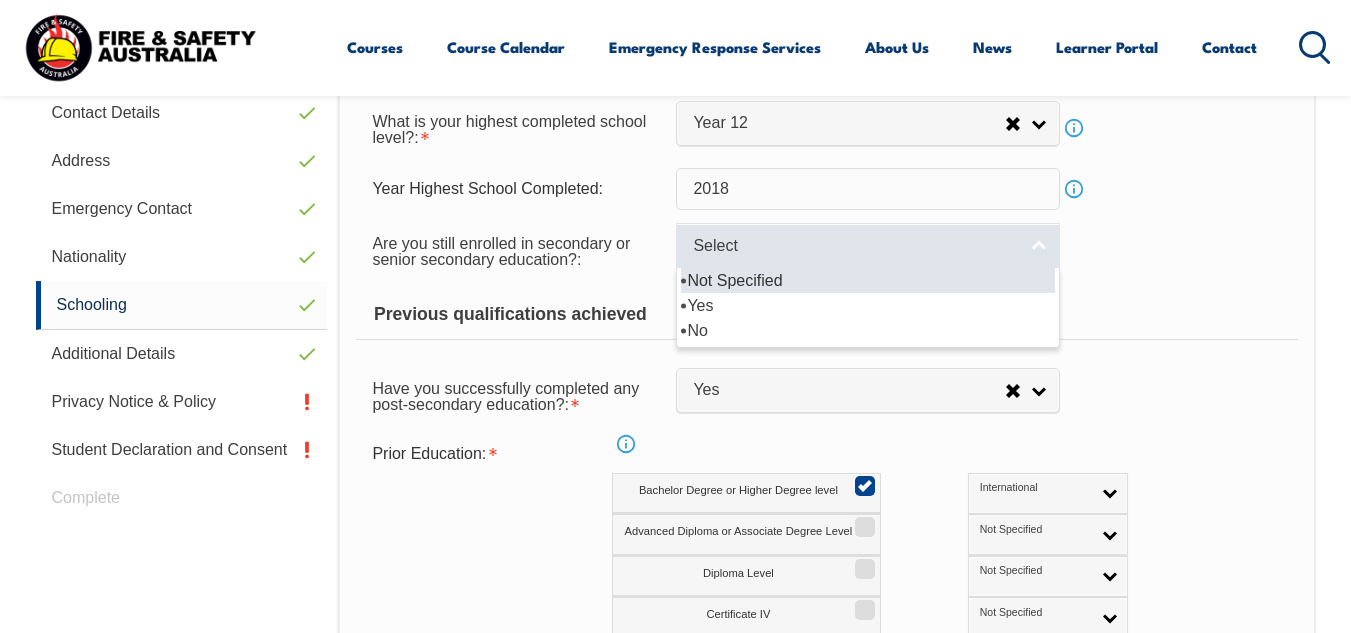 click on "Select" at bounding box center [855, 246] 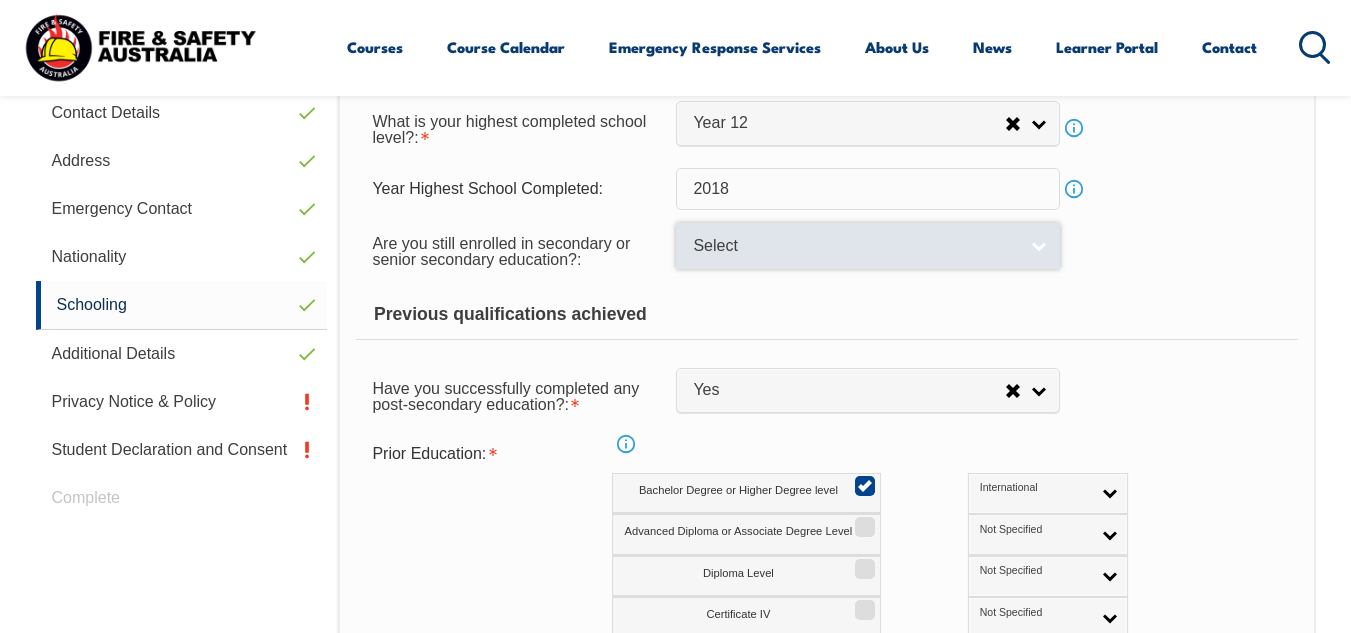 click on "Select" at bounding box center [855, 246] 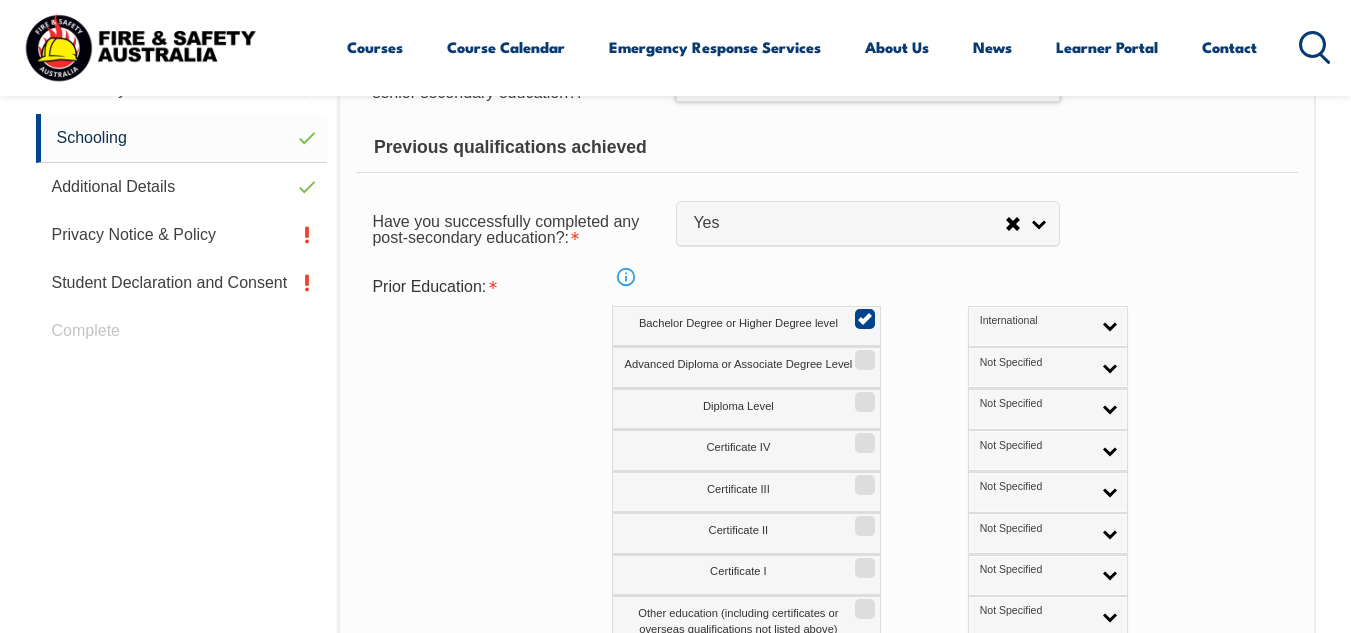 scroll, scrollTop: 826, scrollLeft: 0, axis: vertical 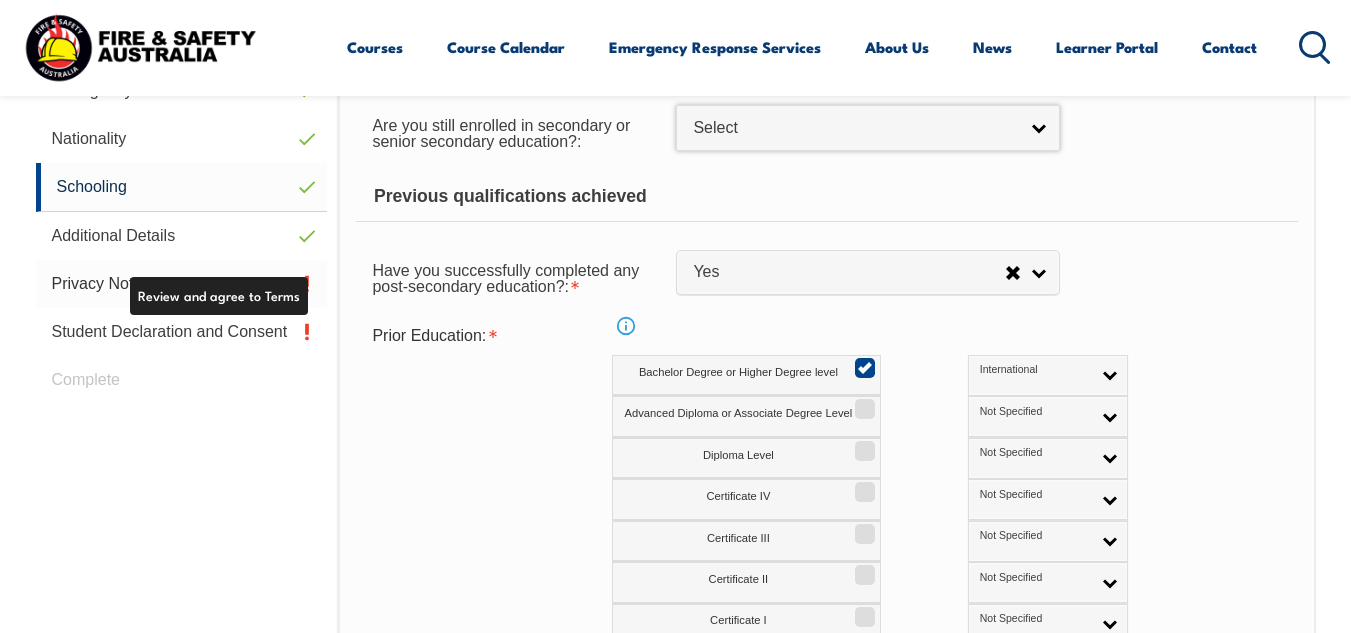 click on "Privacy Notice & Policy" at bounding box center (182, 284) 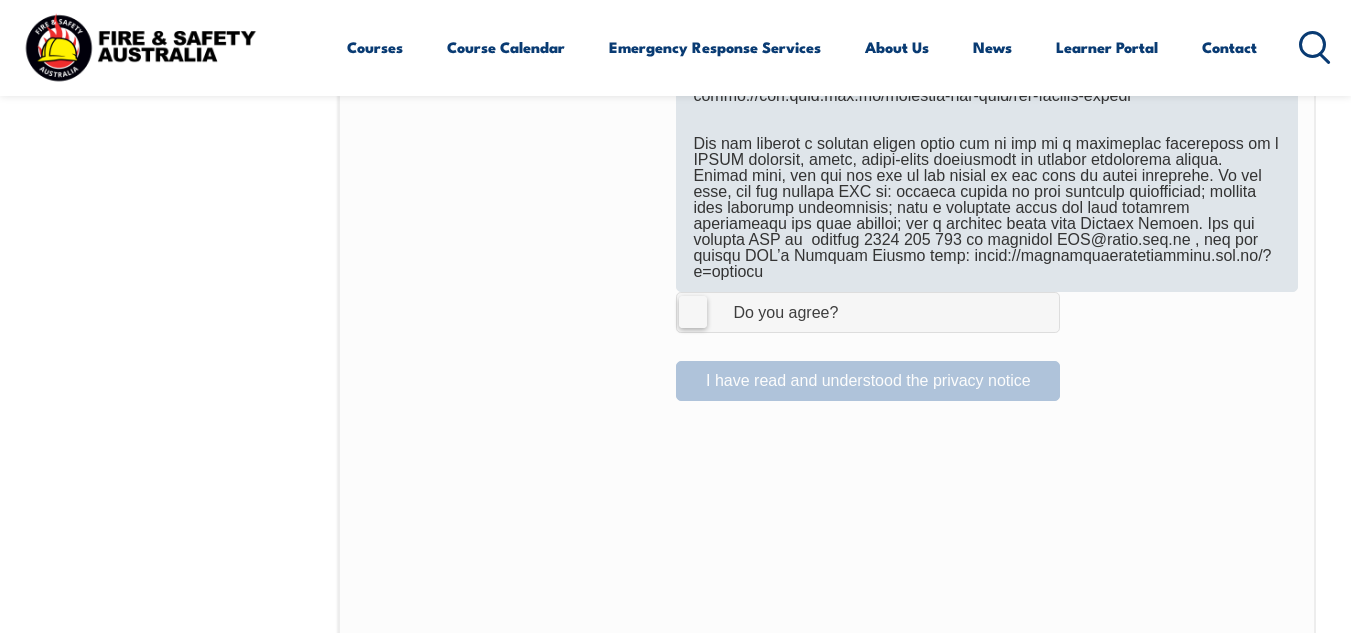 scroll, scrollTop: 1393, scrollLeft: 0, axis: vertical 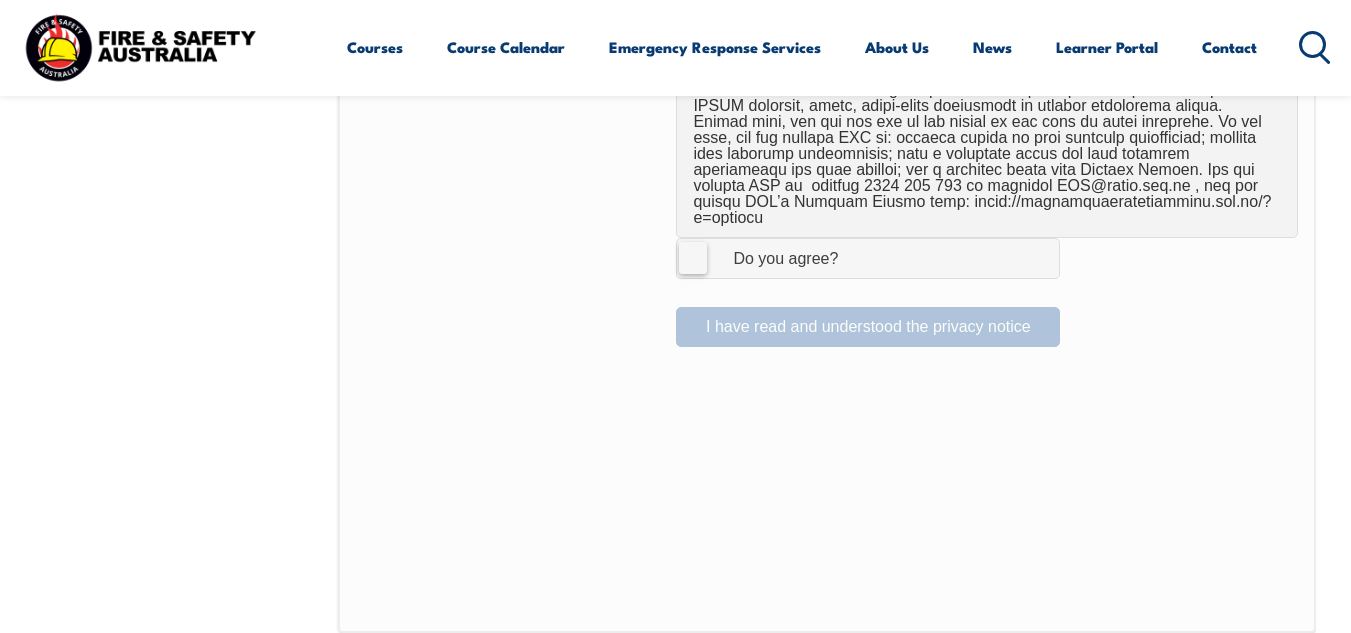 click on "I Agree Do you agree?" at bounding box center (868, 258) 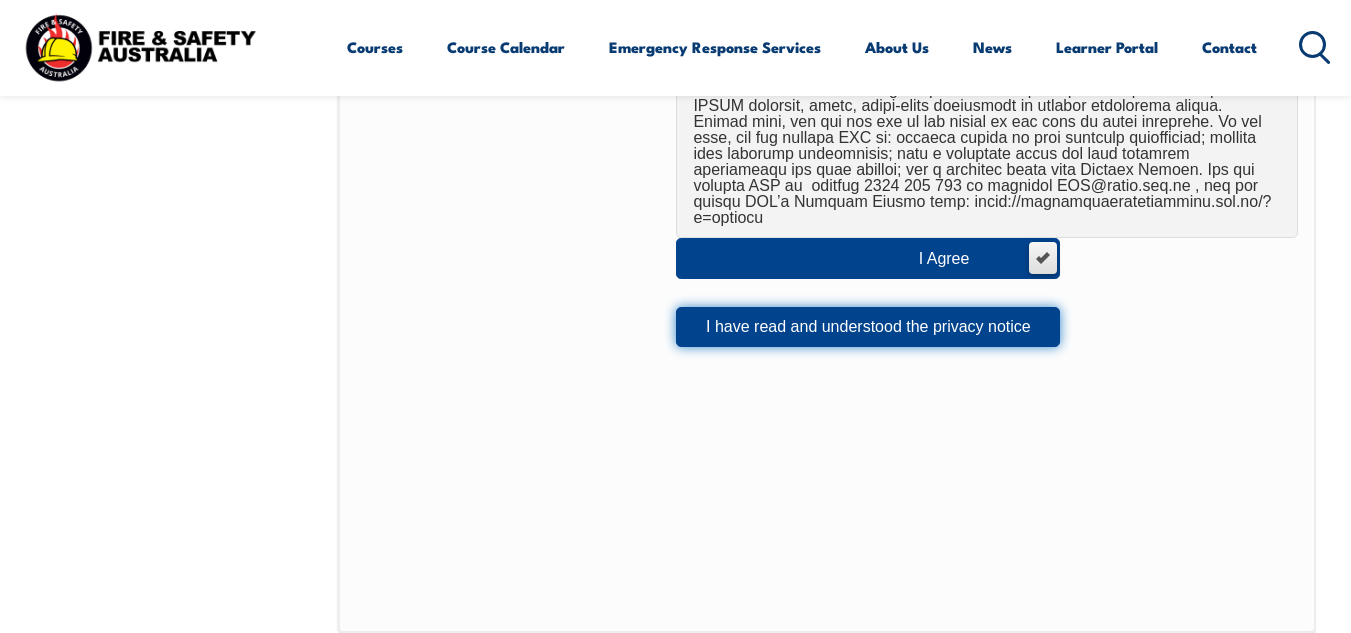 click on "I have read and understood the privacy notice" at bounding box center [868, 327] 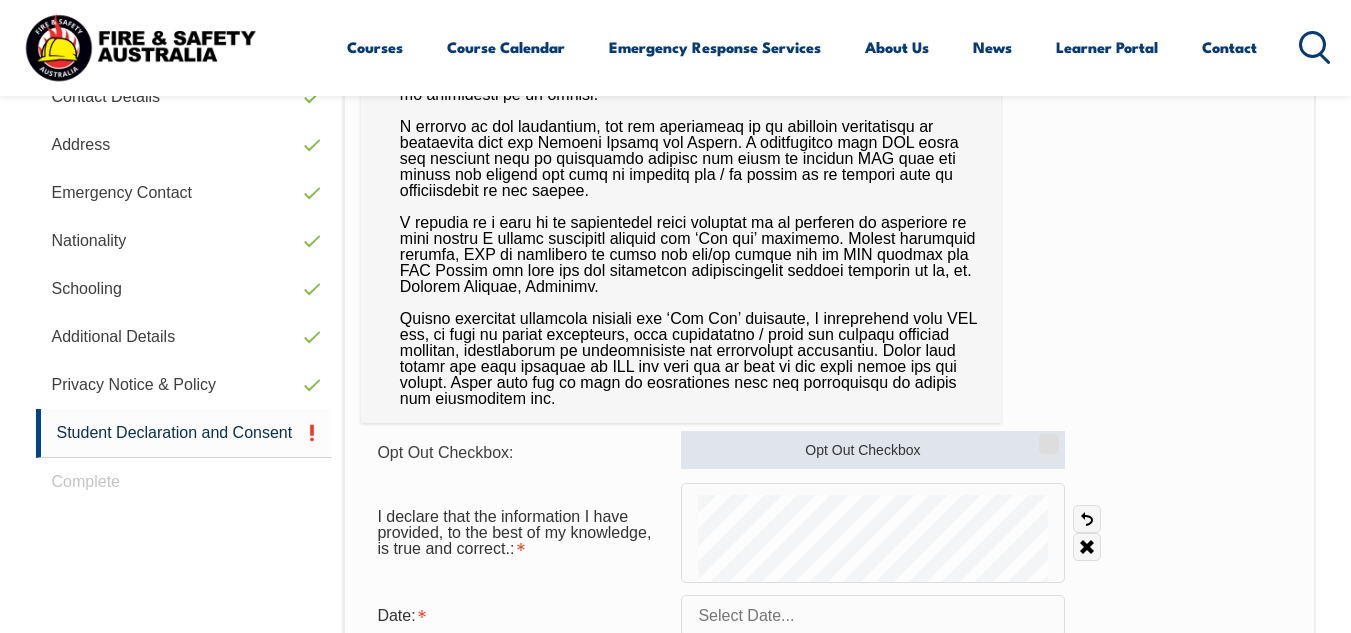 scroll, scrollTop: 764, scrollLeft: 0, axis: vertical 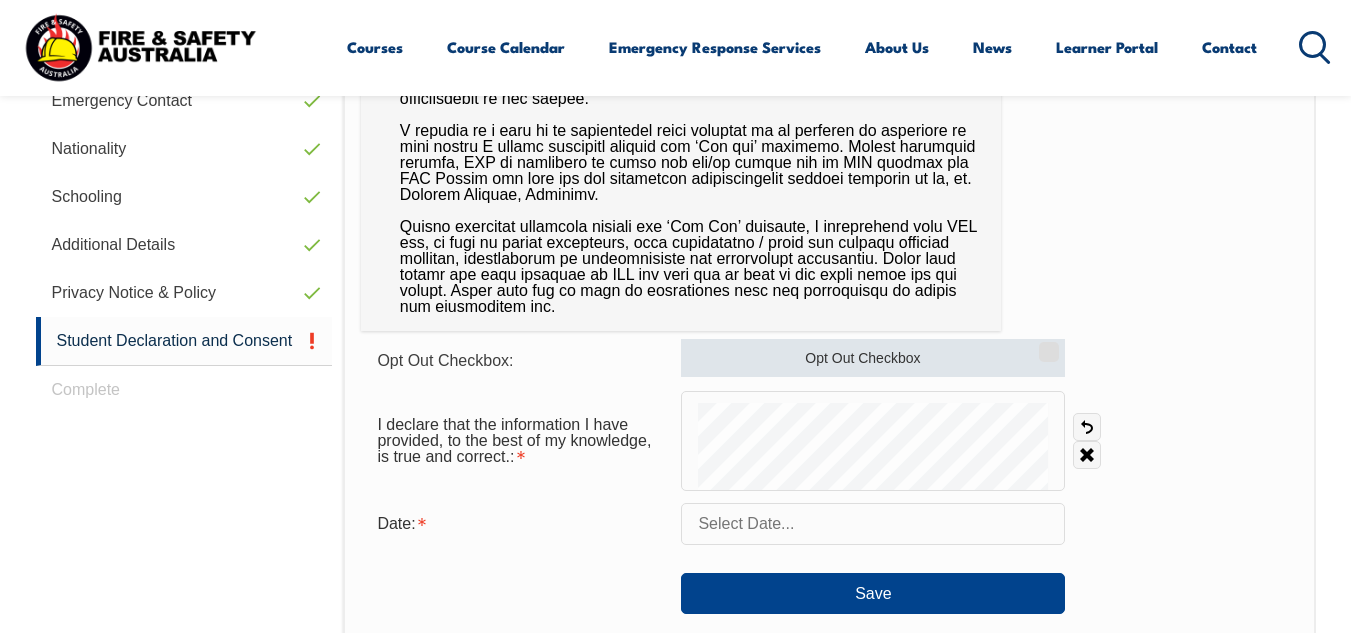 click on "Opt Out Checkbox" at bounding box center (873, 358) 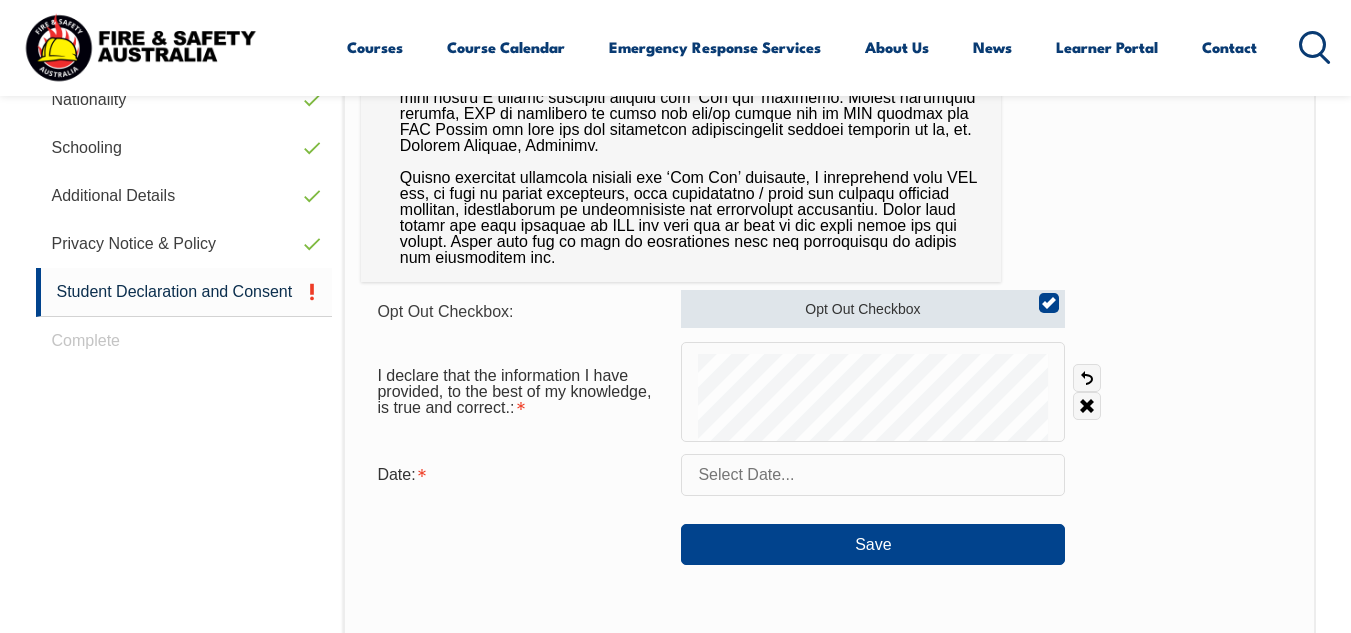 scroll, scrollTop: 815, scrollLeft: 0, axis: vertical 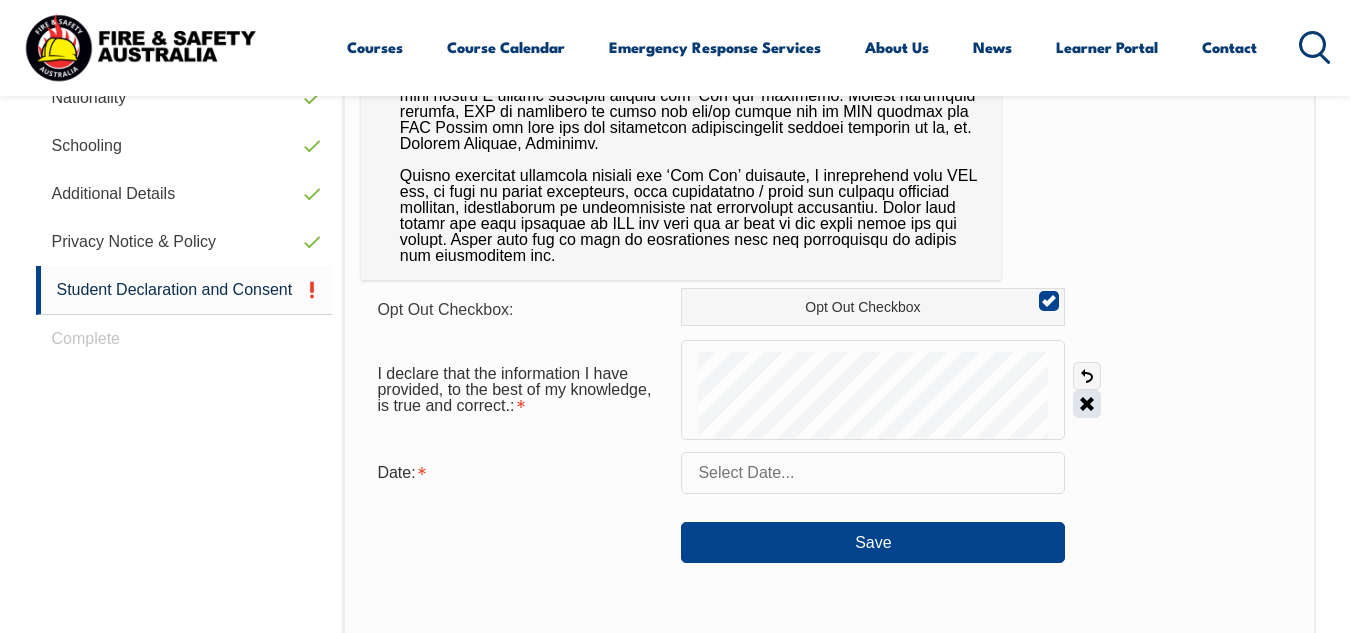 click on "Clear" at bounding box center [1087, 404] 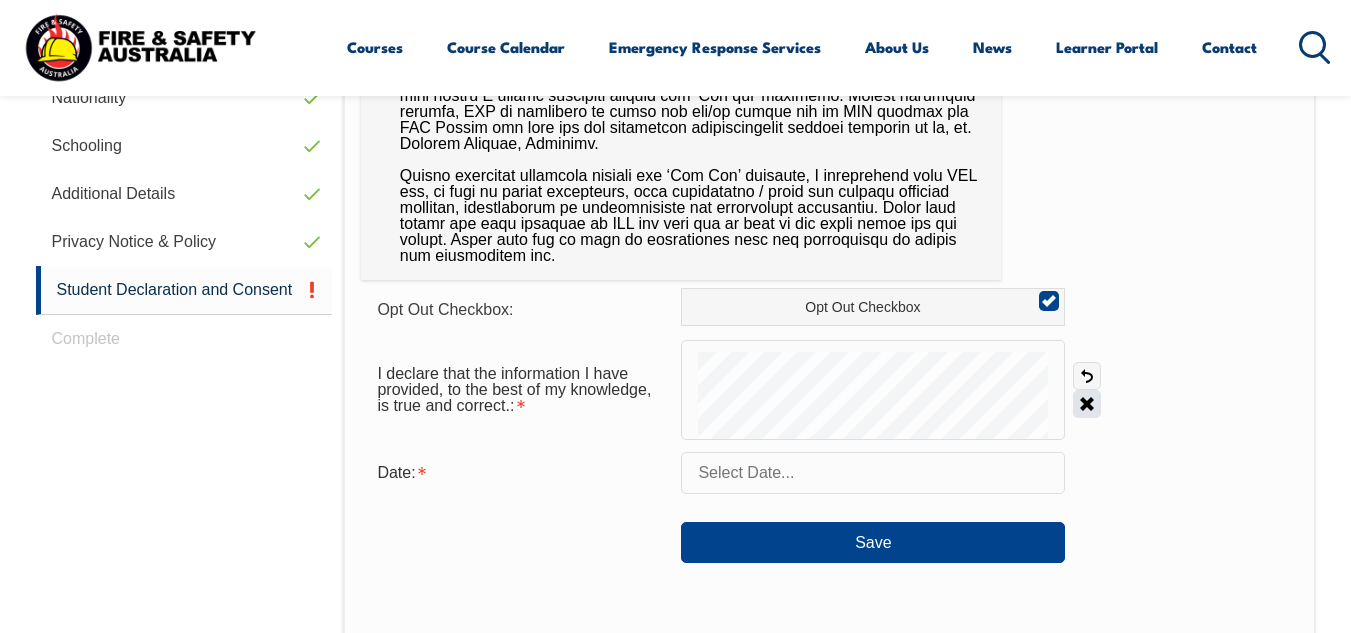 click on "Clear" at bounding box center [1087, 404] 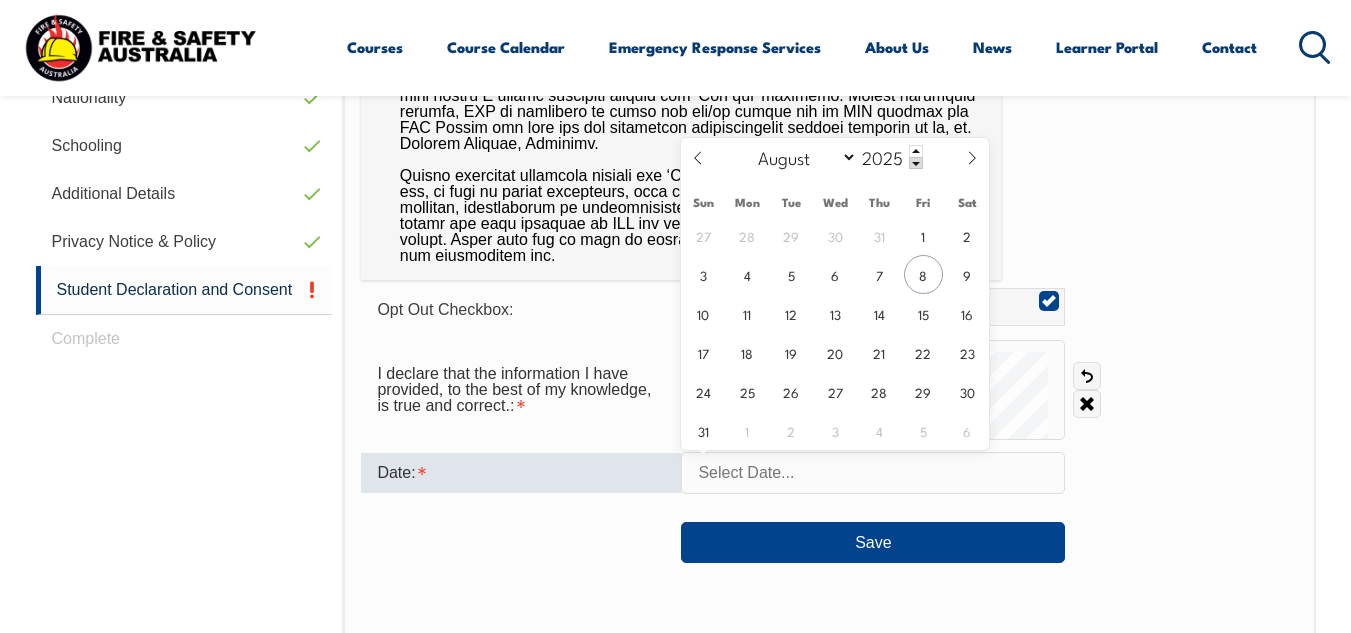 click at bounding box center (873, 473) 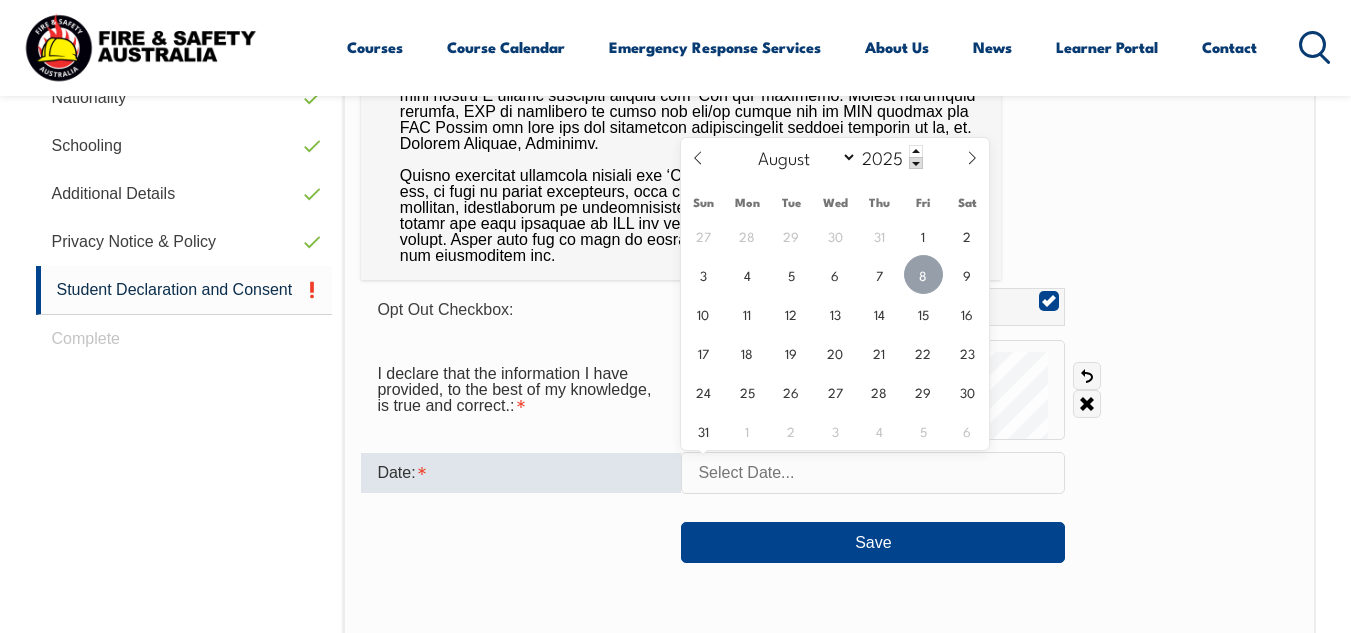 click on "8" at bounding box center (923, 274) 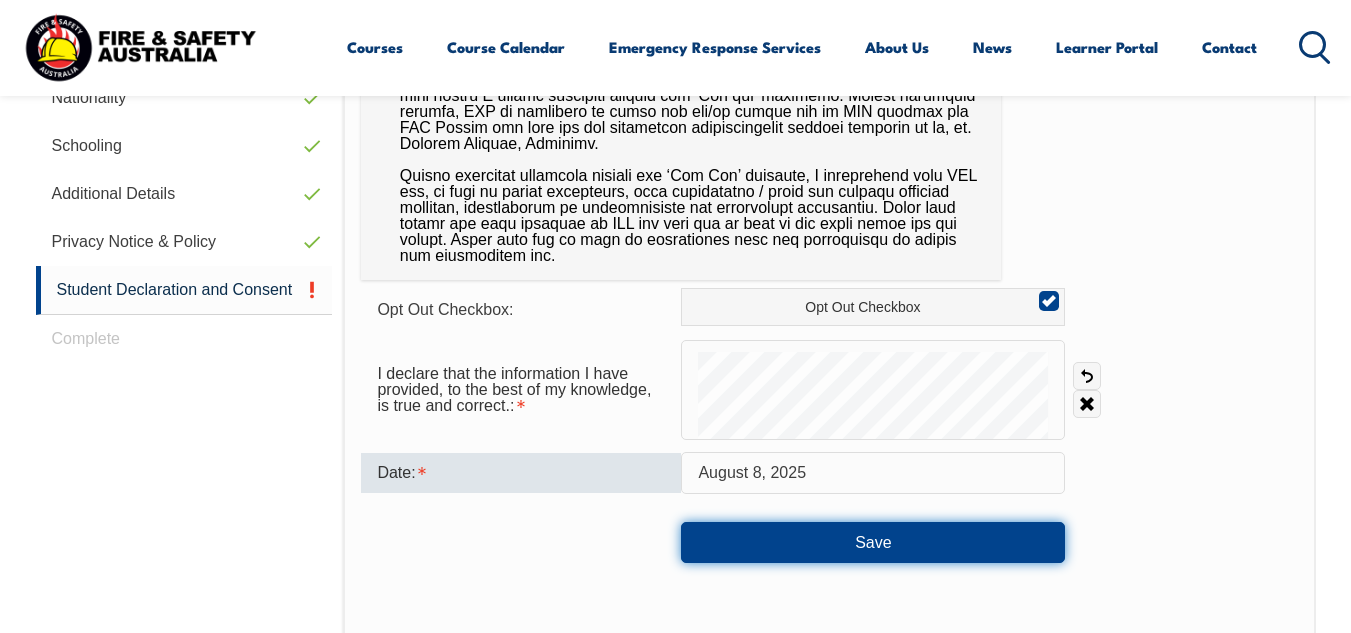 click on "Save" at bounding box center [873, 542] 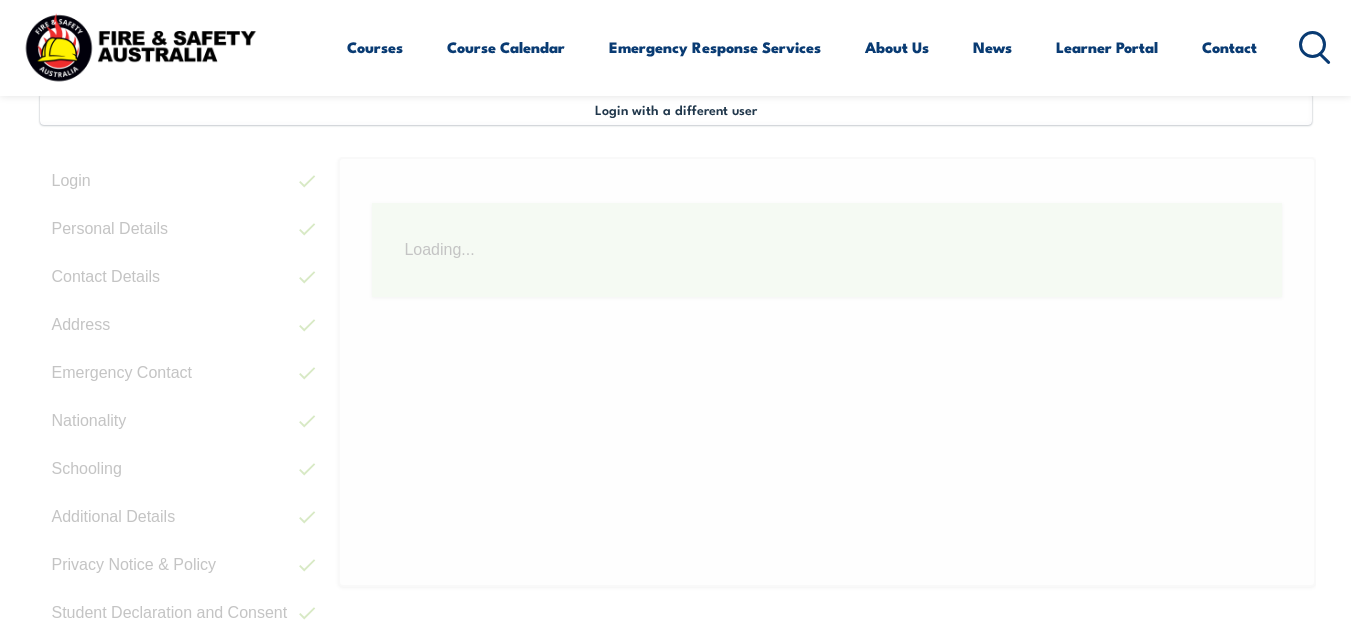 scroll, scrollTop: 485, scrollLeft: 0, axis: vertical 